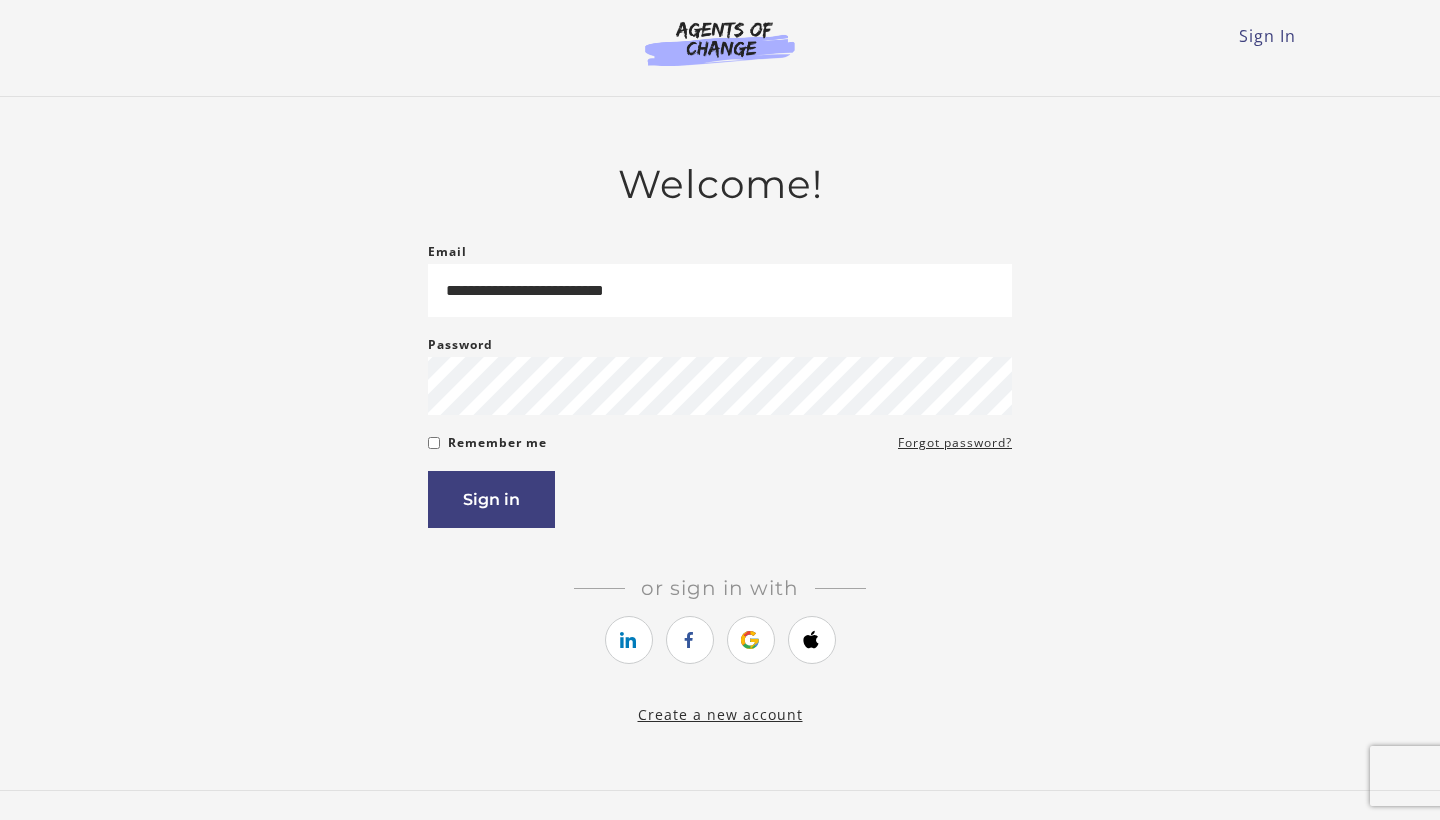 scroll, scrollTop: 0, scrollLeft: 0, axis: both 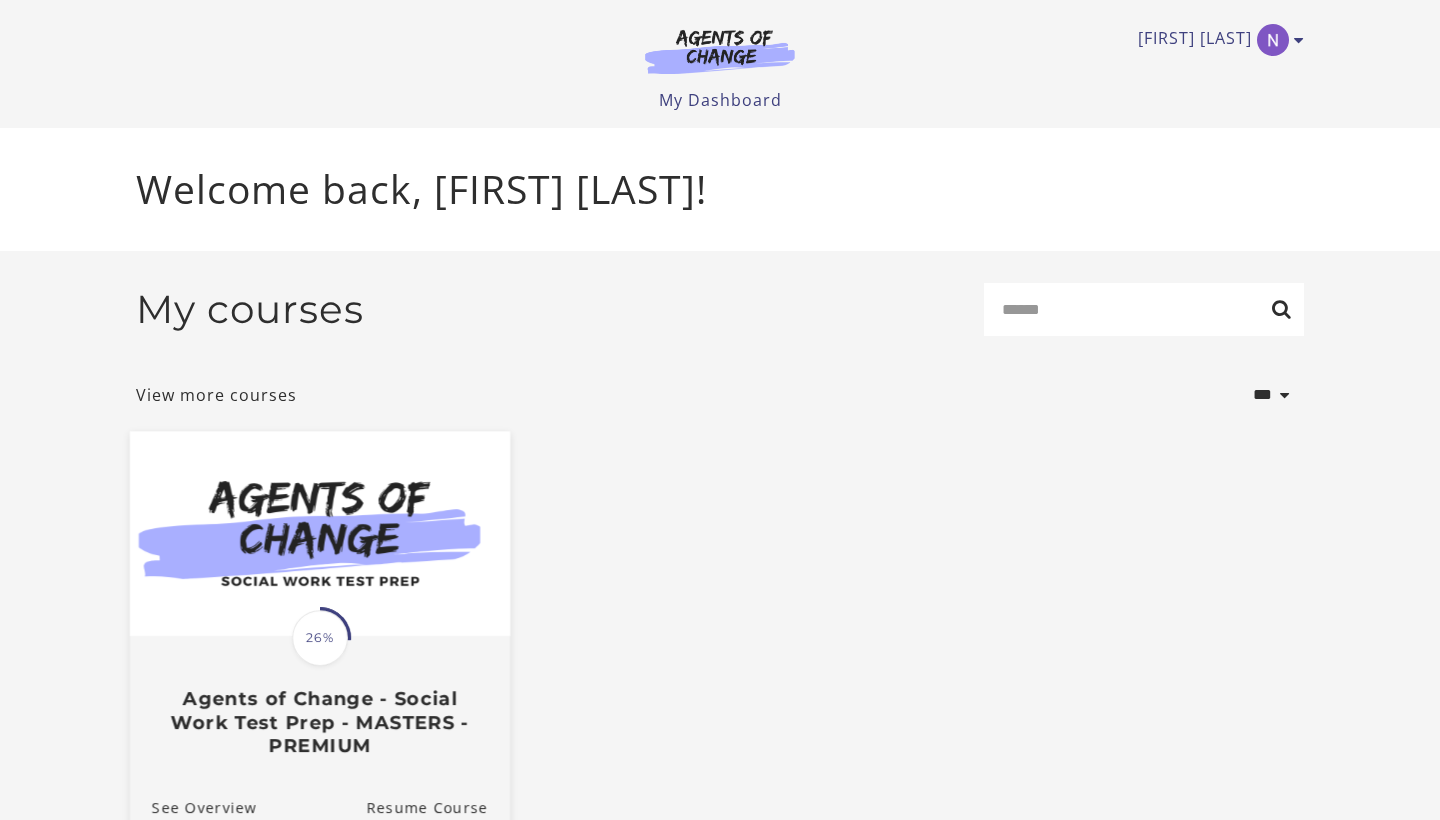 click at bounding box center (320, 533) 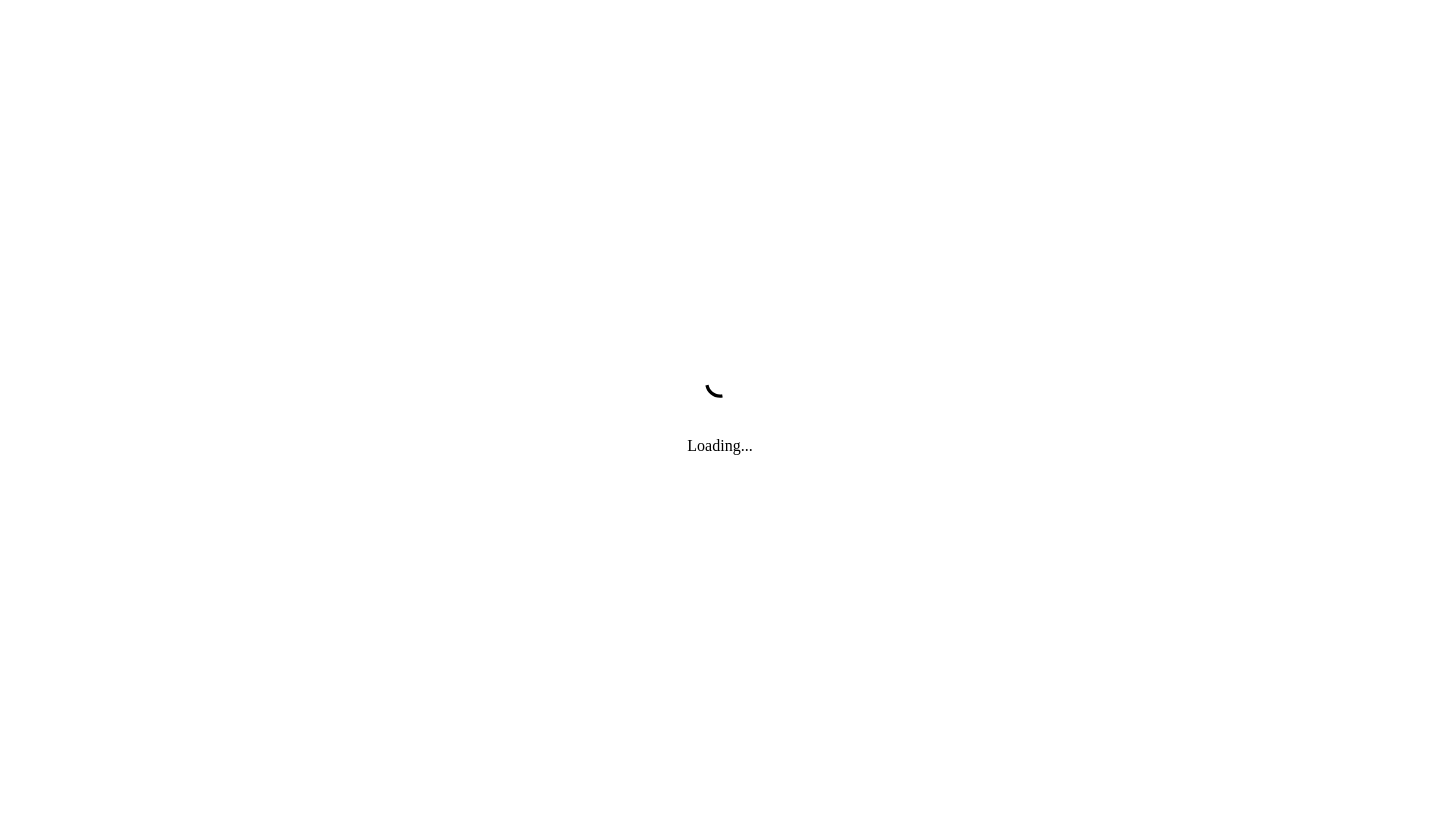 scroll, scrollTop: 0, scrollLeft: 0, axis: both 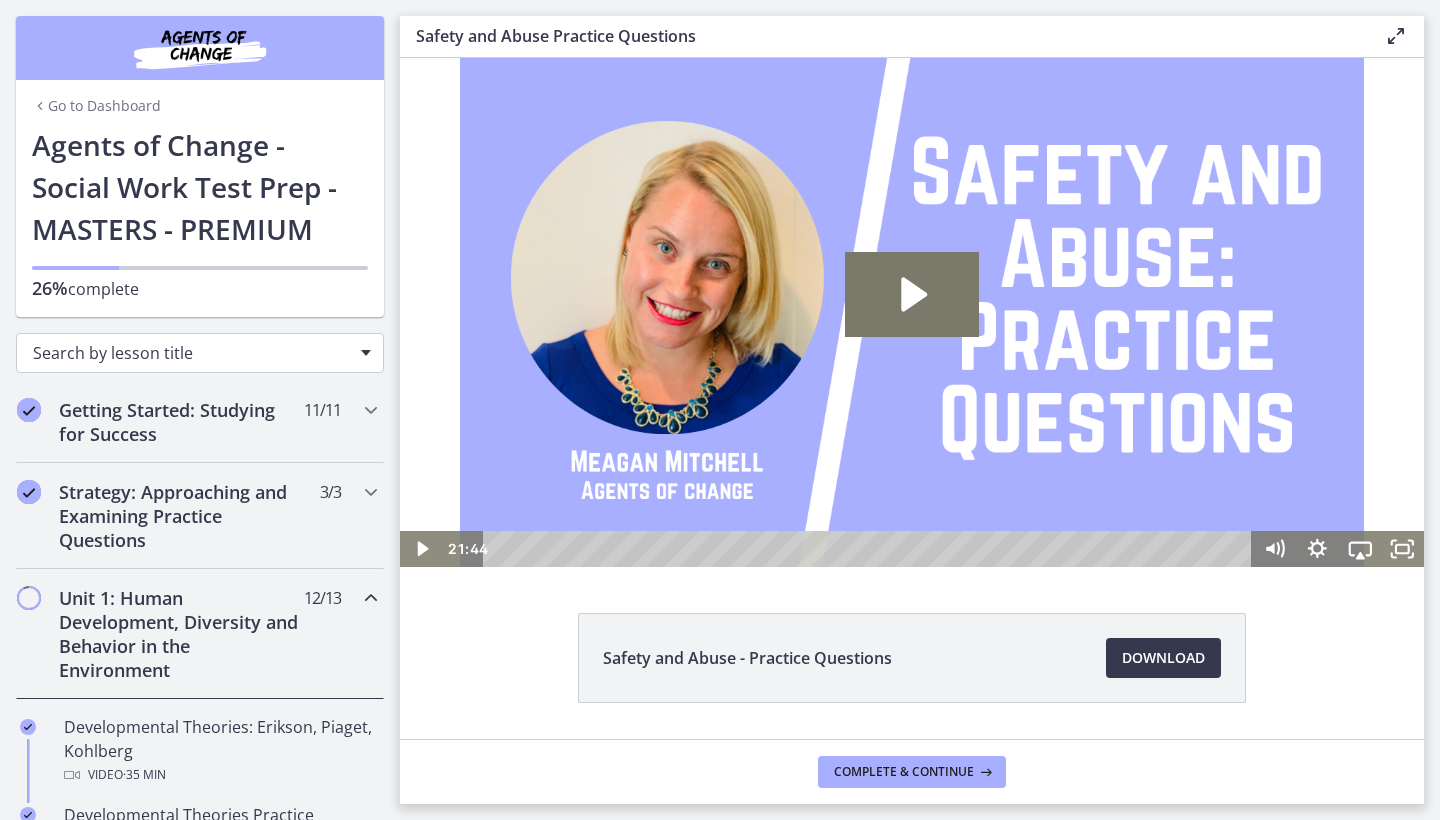 click on "Search by lesson title" at bounding box center [192, 353] 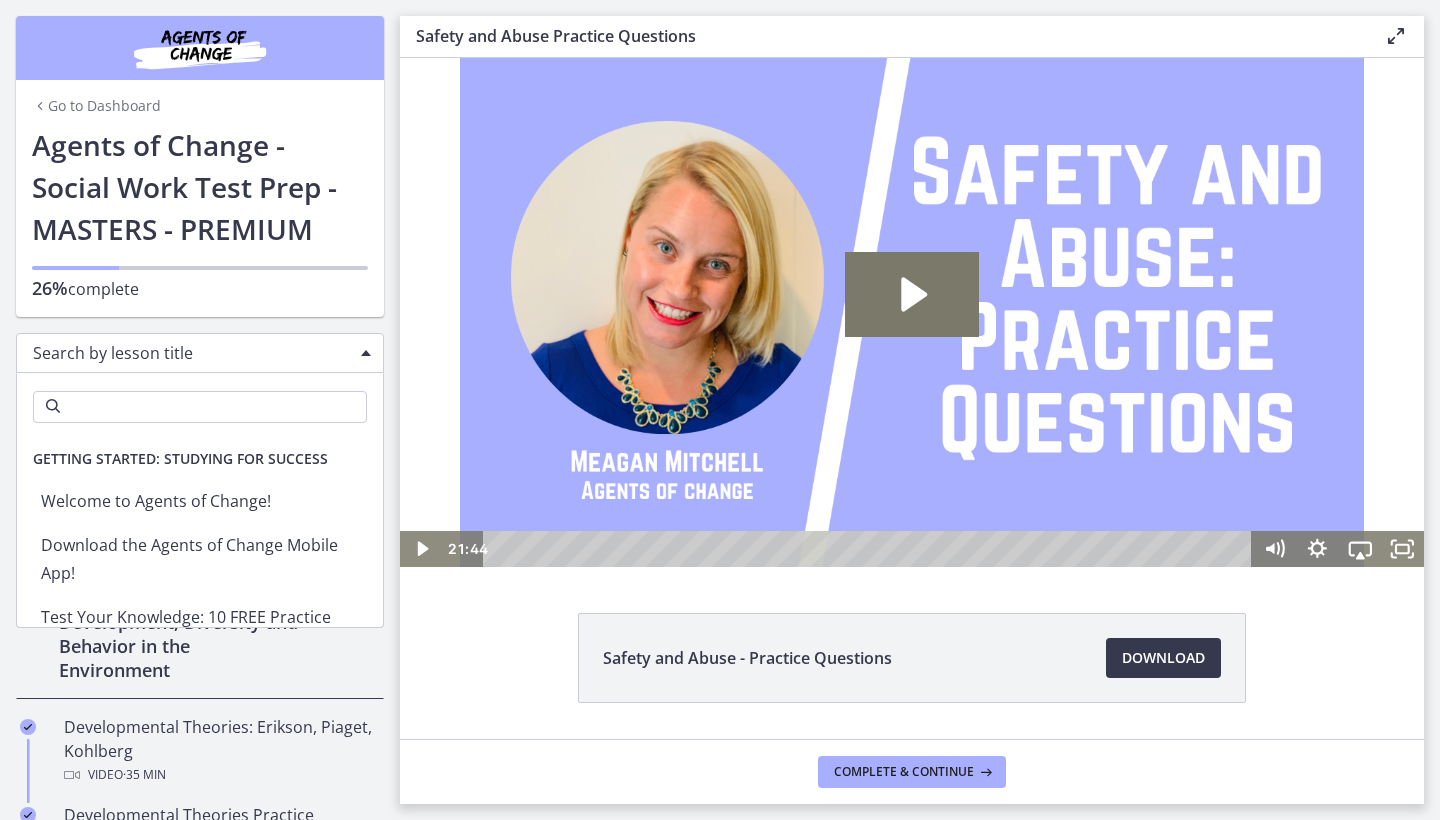 click on "Getting Started: Studying for Success" at bounding box center (180, 459) 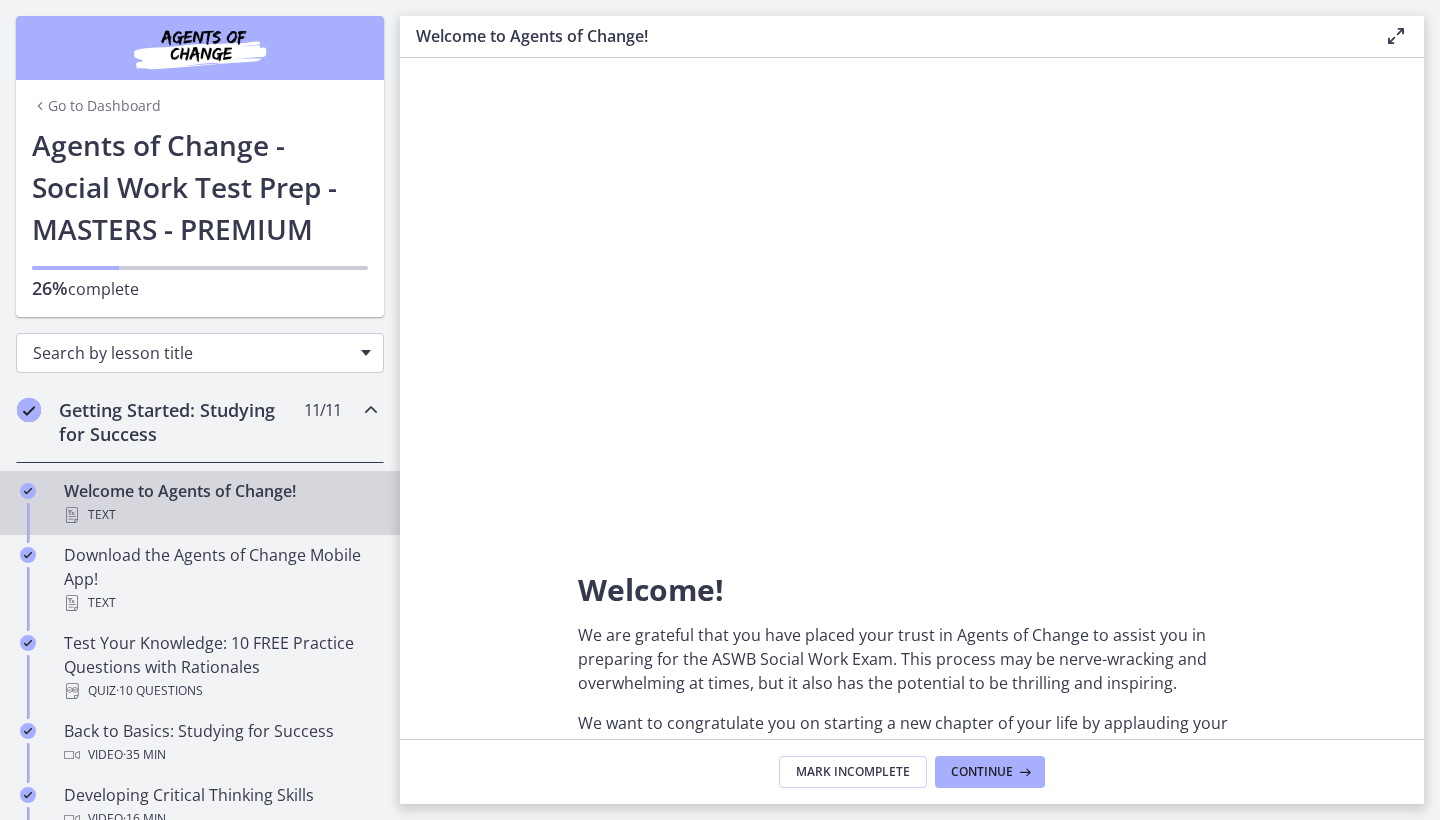 click on "Search by lesson title" at bounding box center (192, 353) 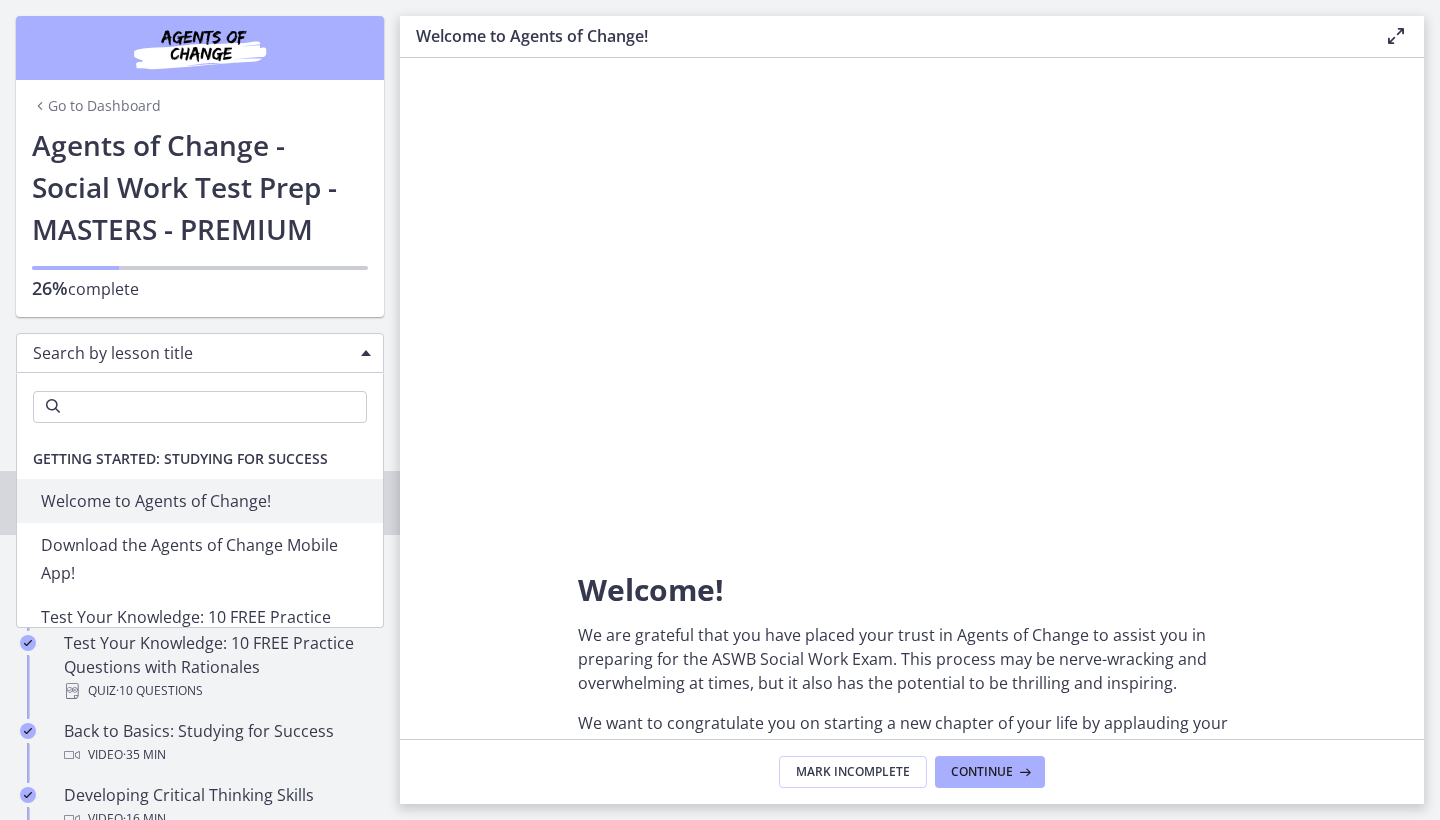 scroll, scrollTop: 0, scrollLeft: 0, axis: both 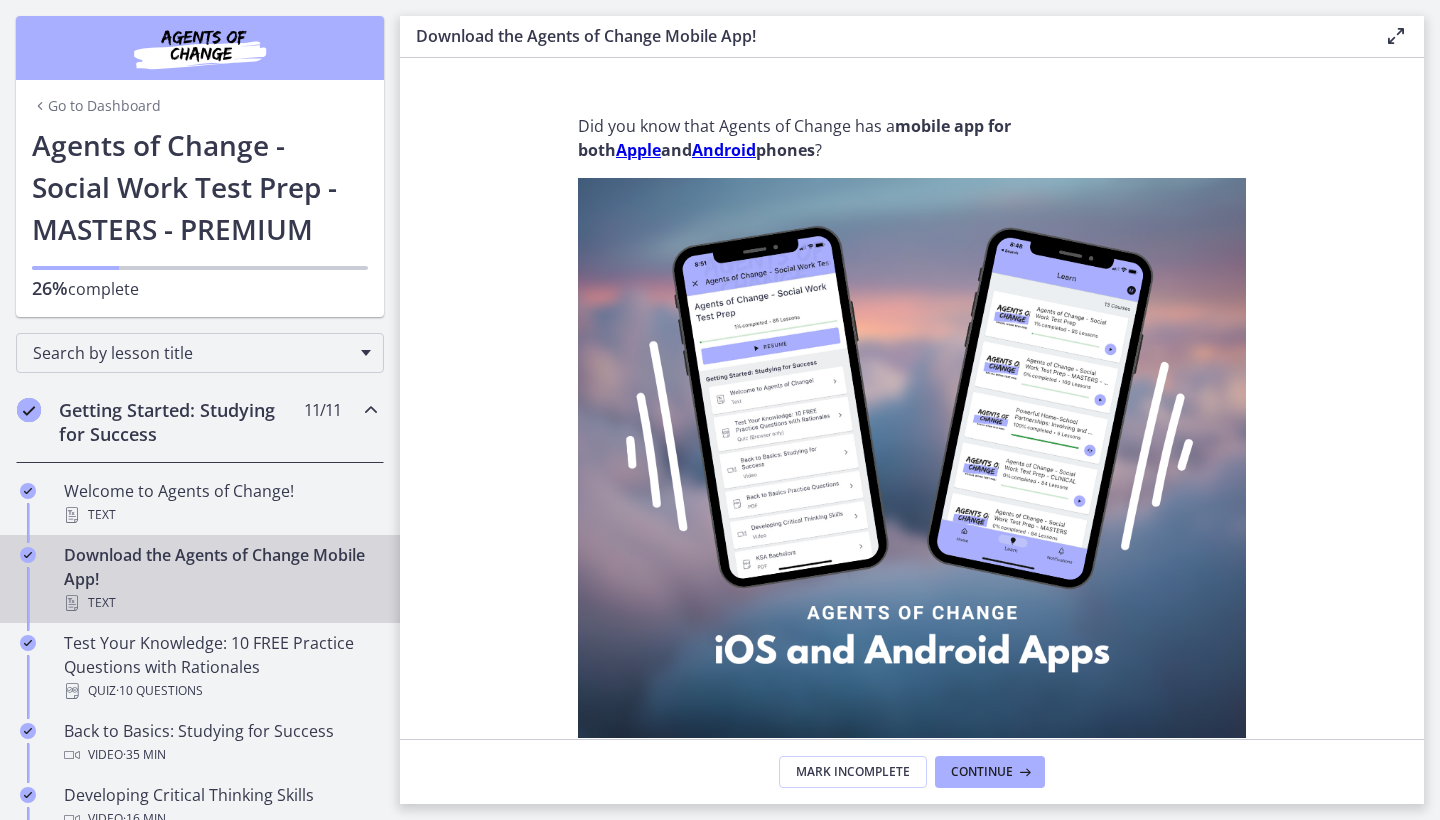 click on "Apple" at bounding box center [638, 150] 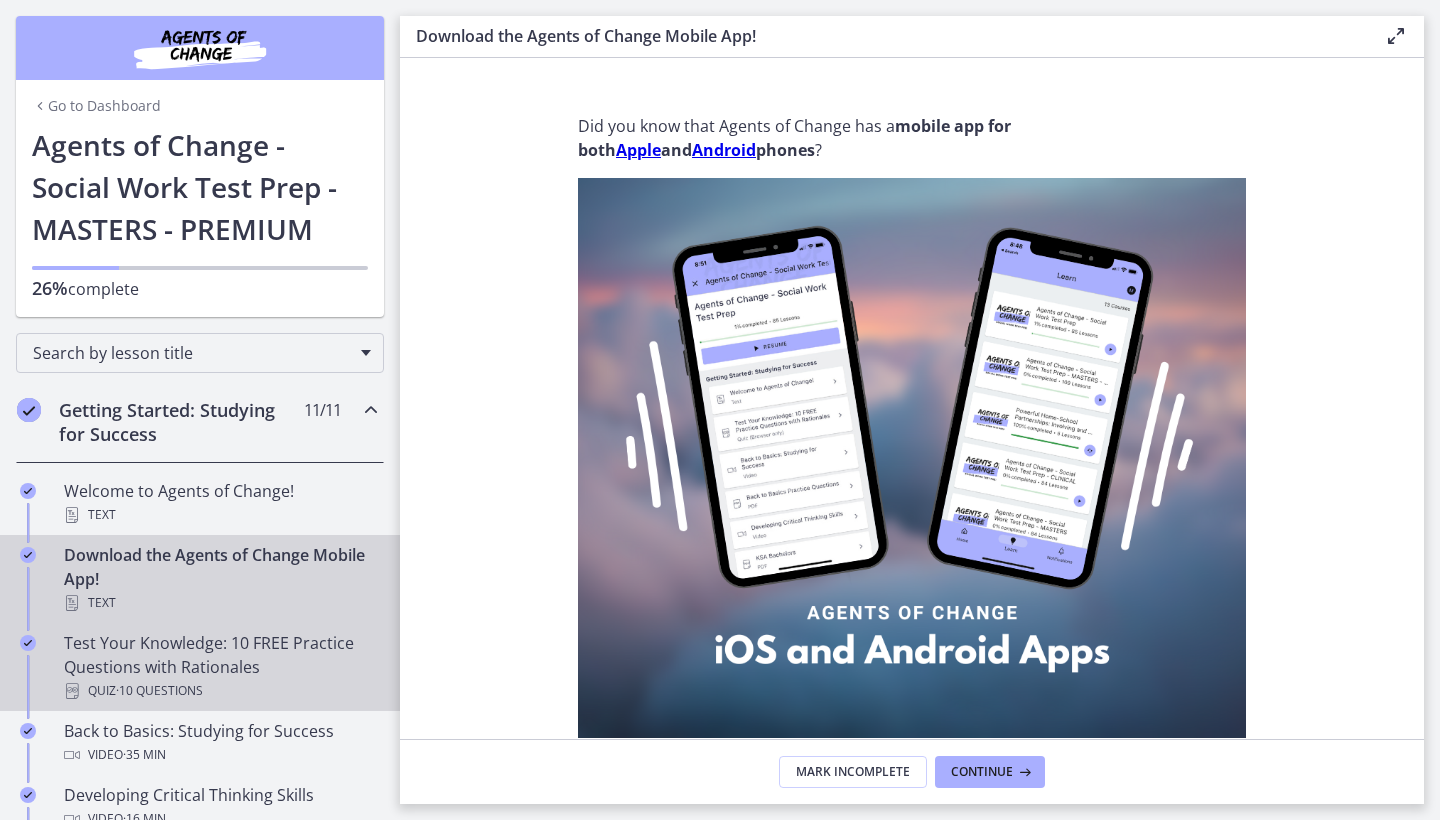 click on "Test Your Knowledge: 10 FREE Practice Questions with Rationales
Quiz
·  10 Questions" at bounding box center [220, 667] 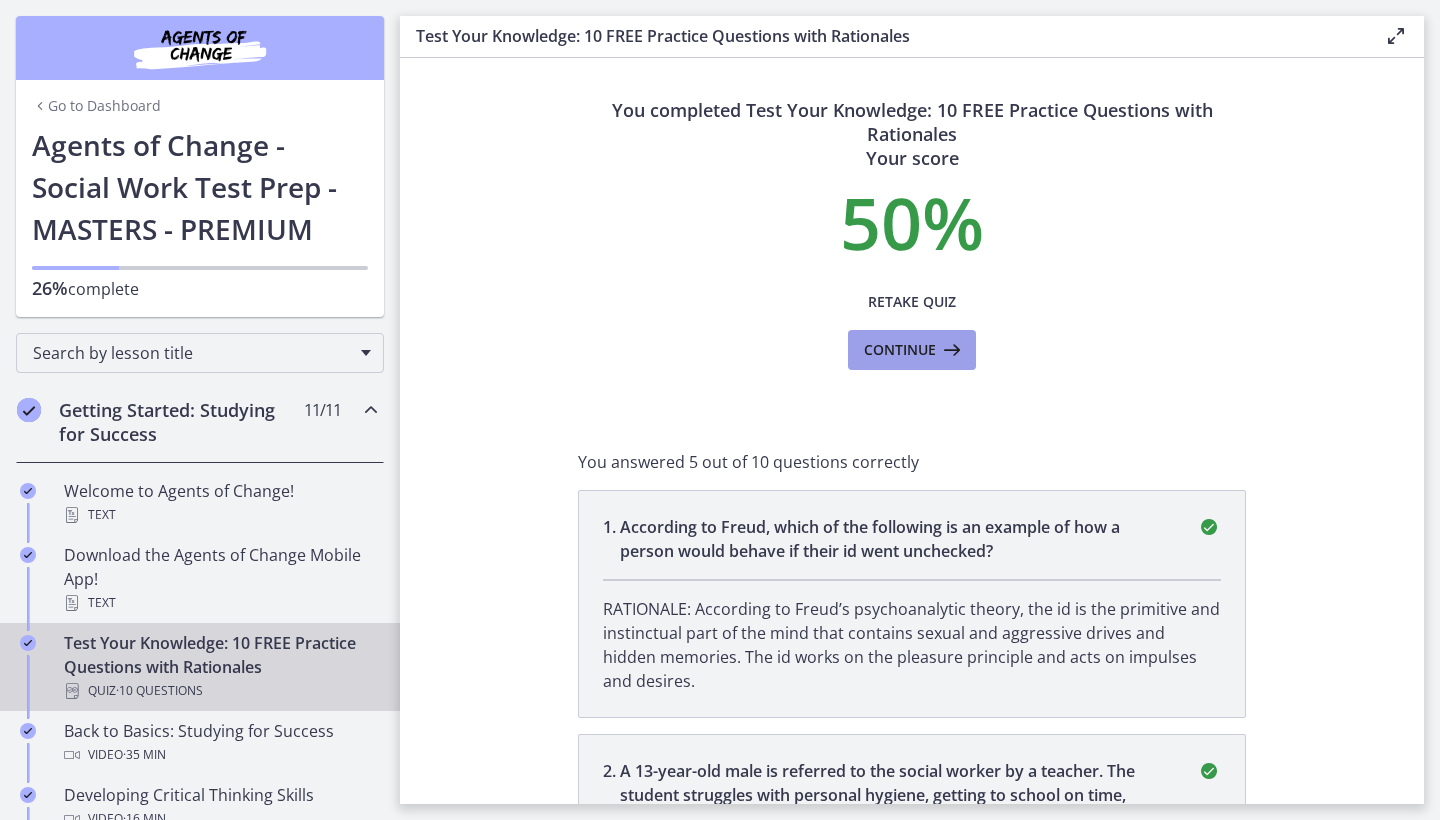 click on "Continue" at bounding box center [900, 350] 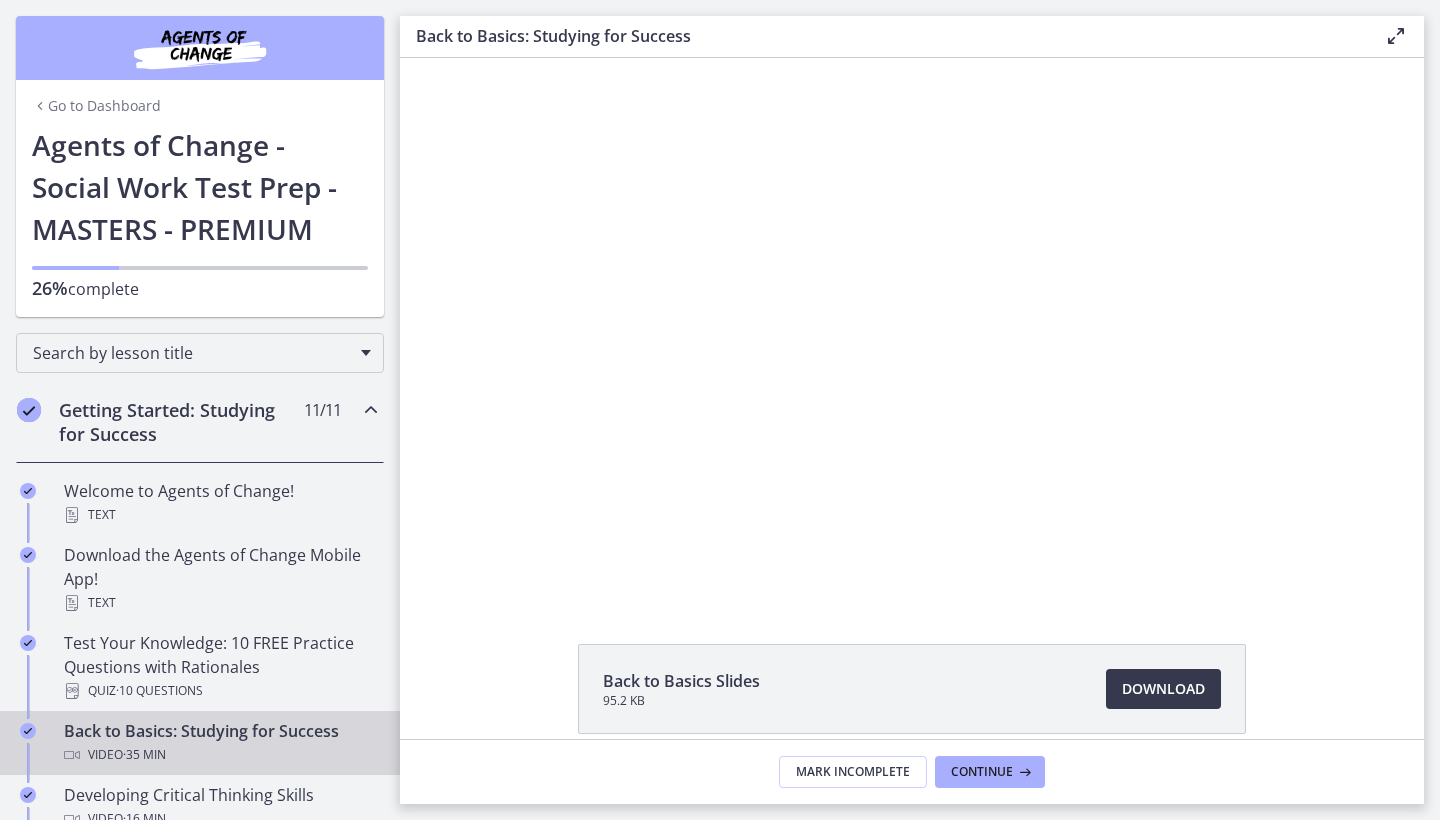 scroll, scrollTop: 0, scrollLeft: 0, axis: both 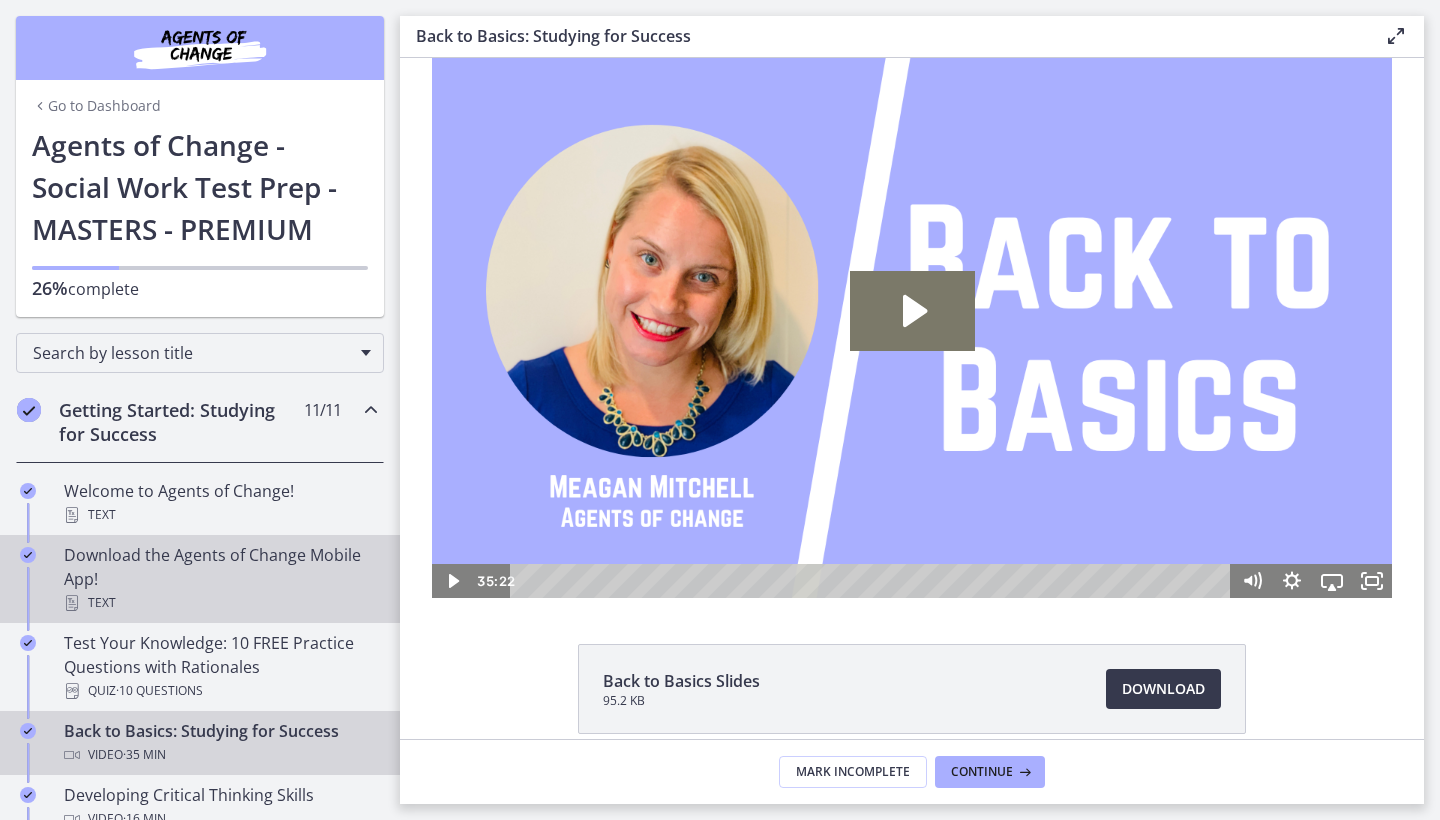 click on "Download the Agents of Change Mobile App!
Text" at bounding box center (220, 579) 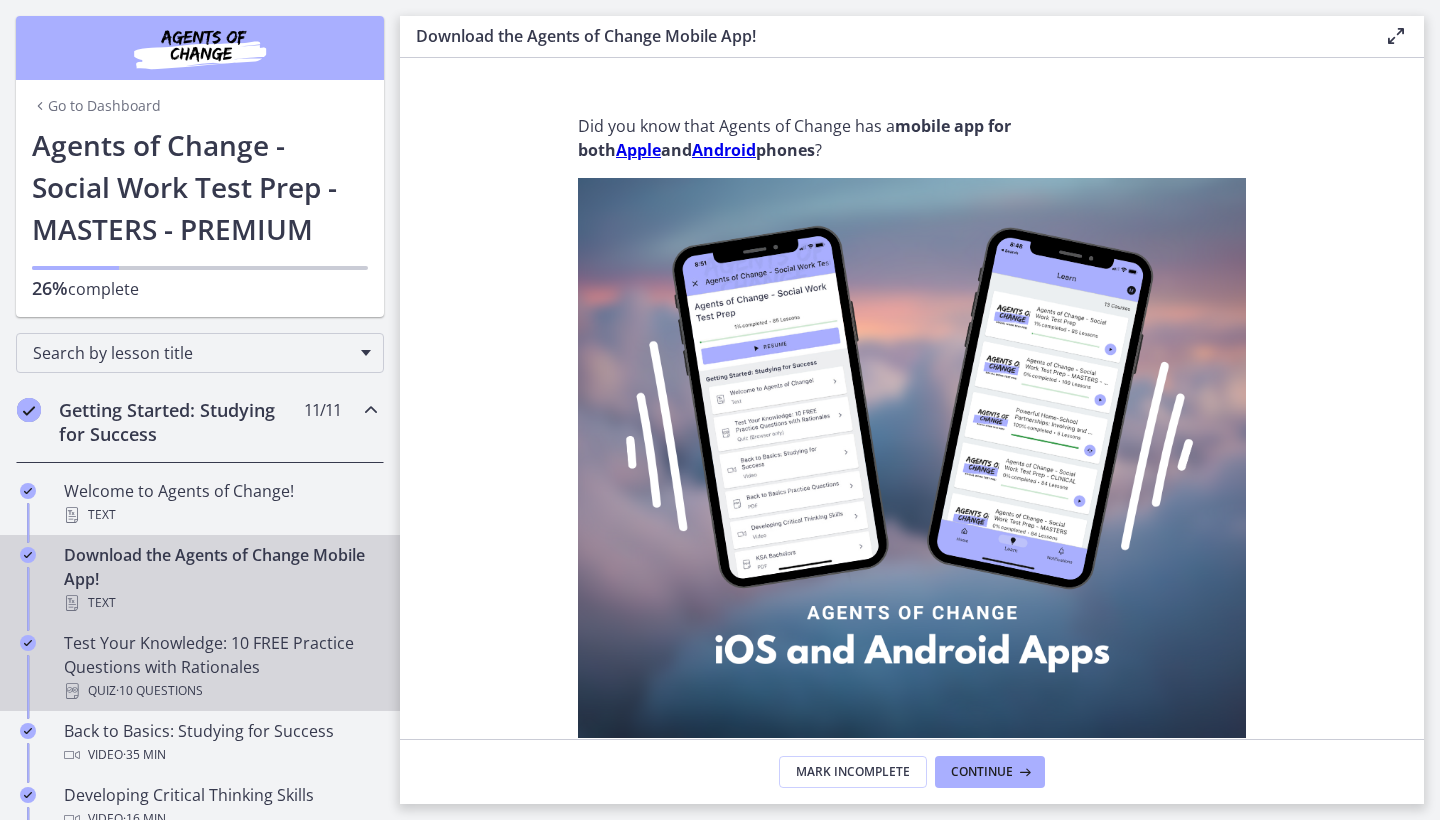 click on "Test Your Knowledge: 10 FREE Practice Questions with Rationales
Quiz
·  10 Questions" at bounding box center (220, 667) 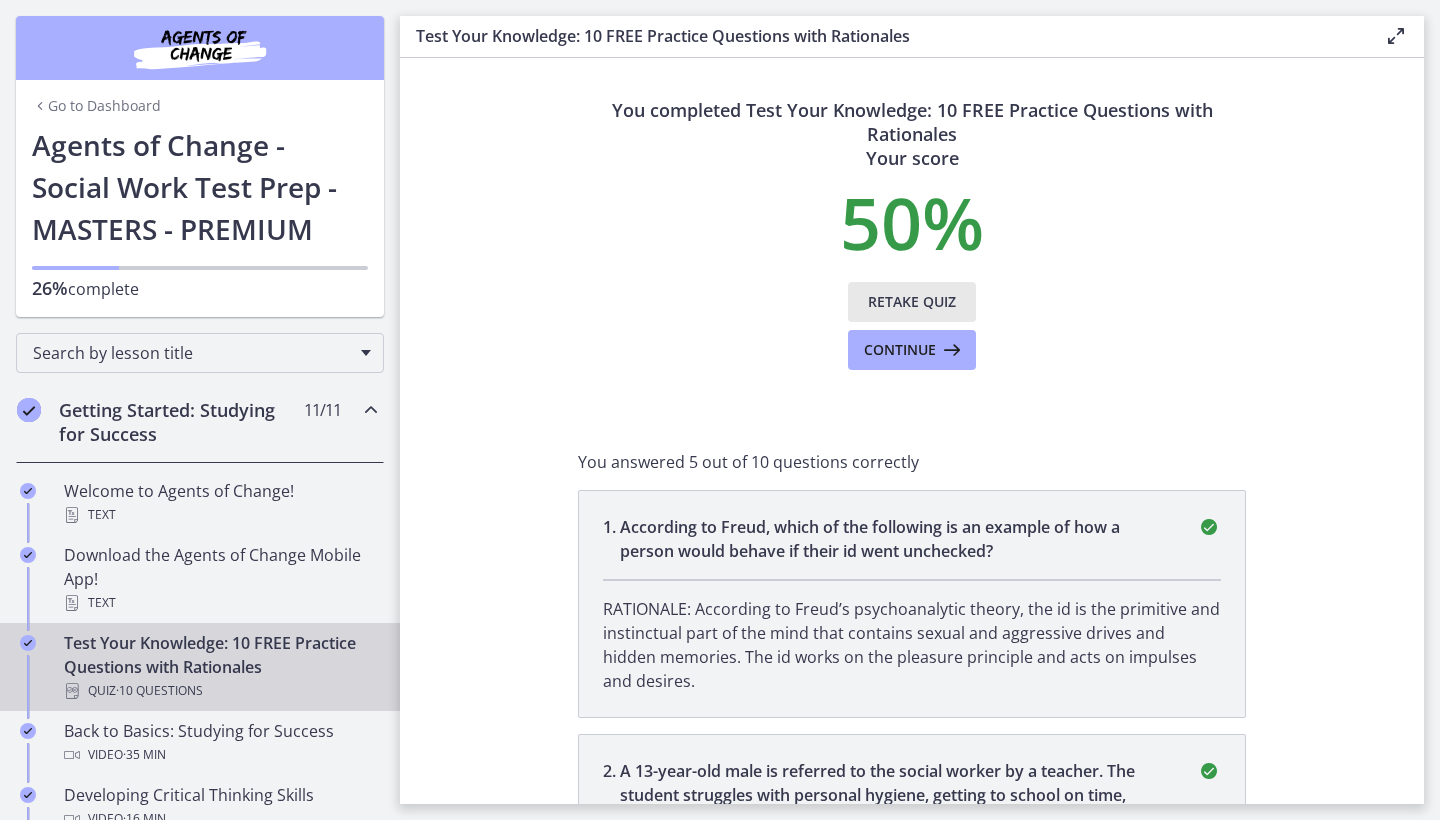 click on "Retake Quiz" at bounding box center (912, 302) 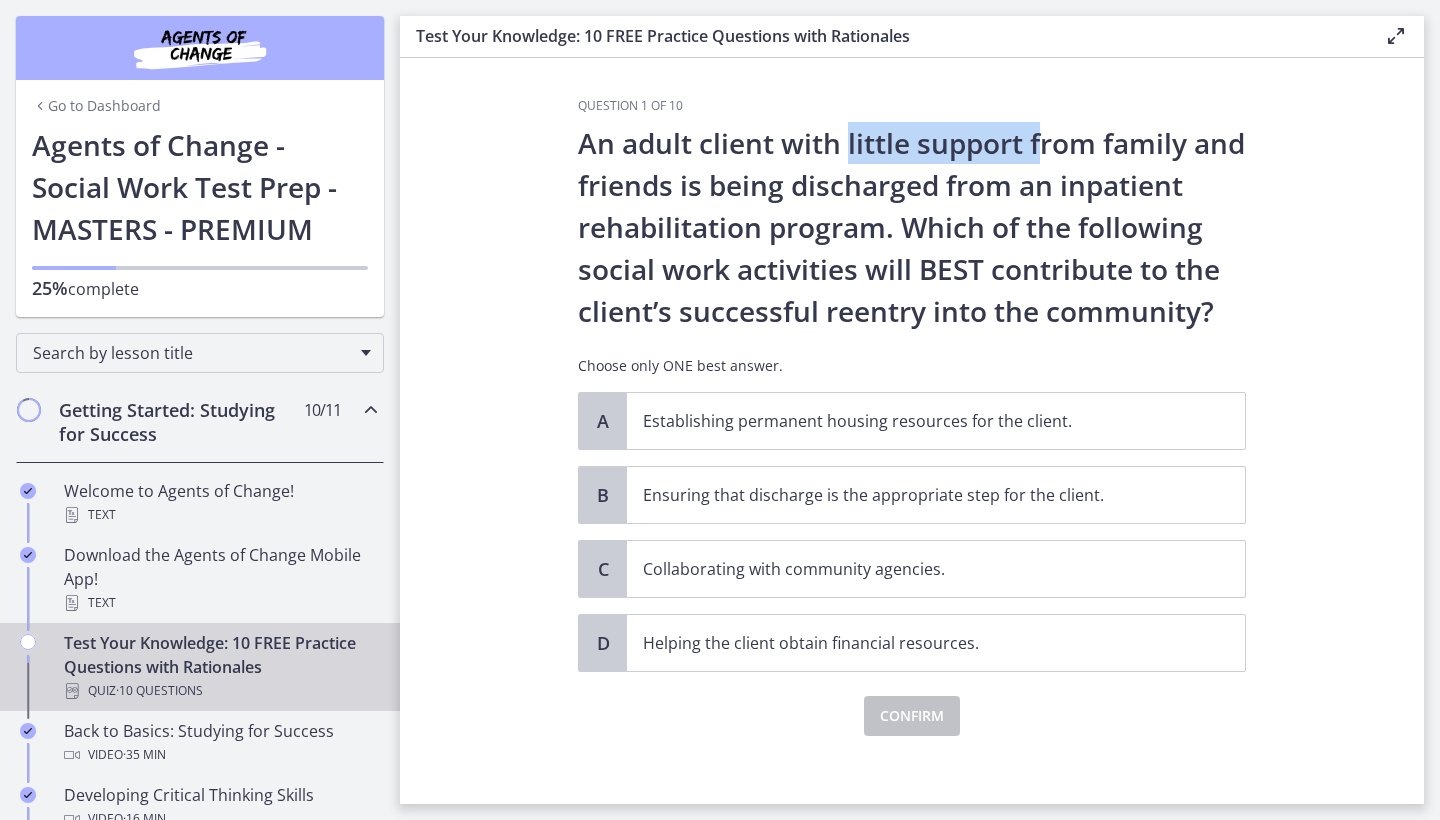 drag, startPoint x: 848, startPoint y: 146, endPoint x: 1036, endPoint y: 146, distance: 188 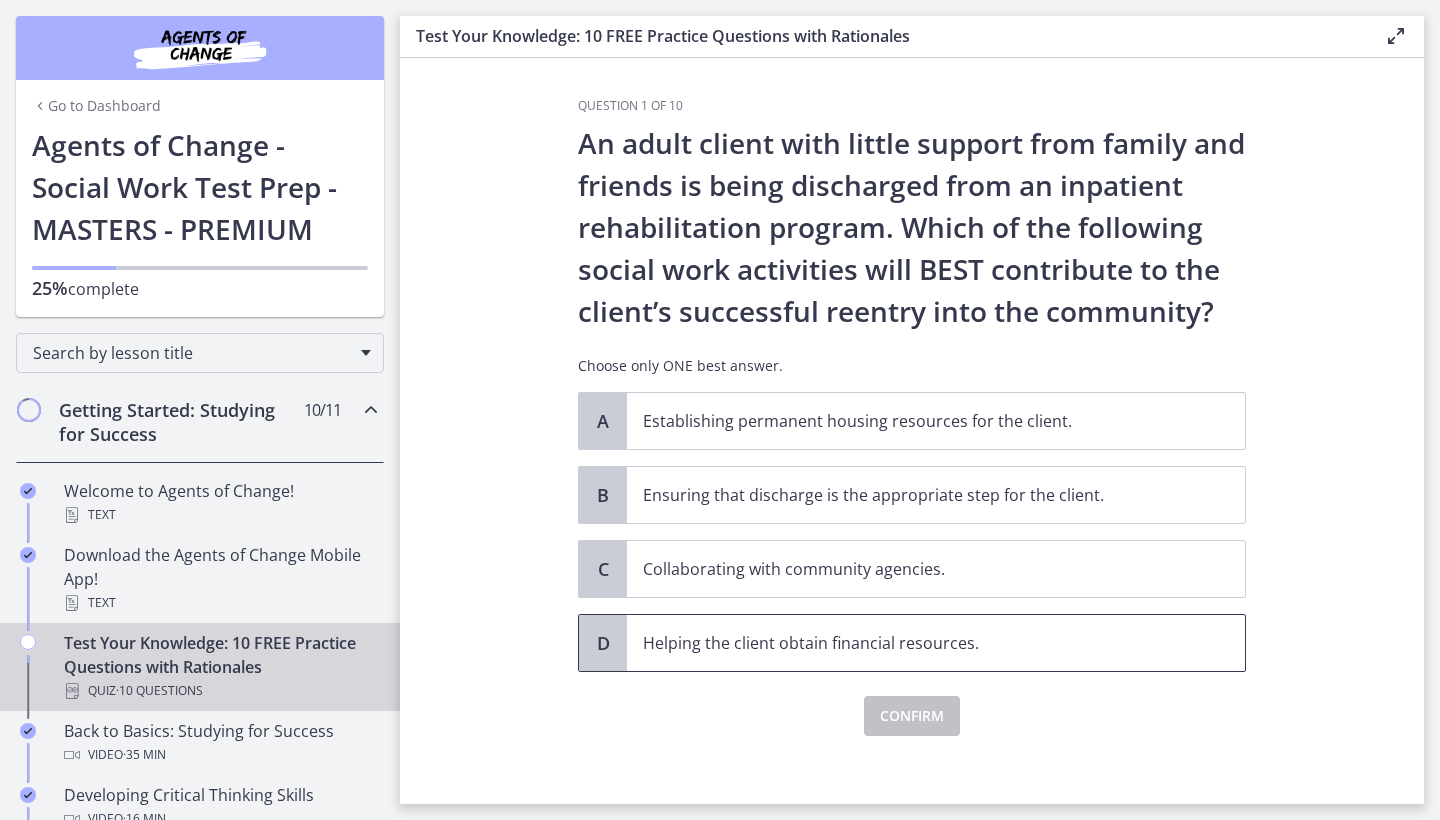 click on "Helping the client obtain financial resources." at bounding box center (936, 643) 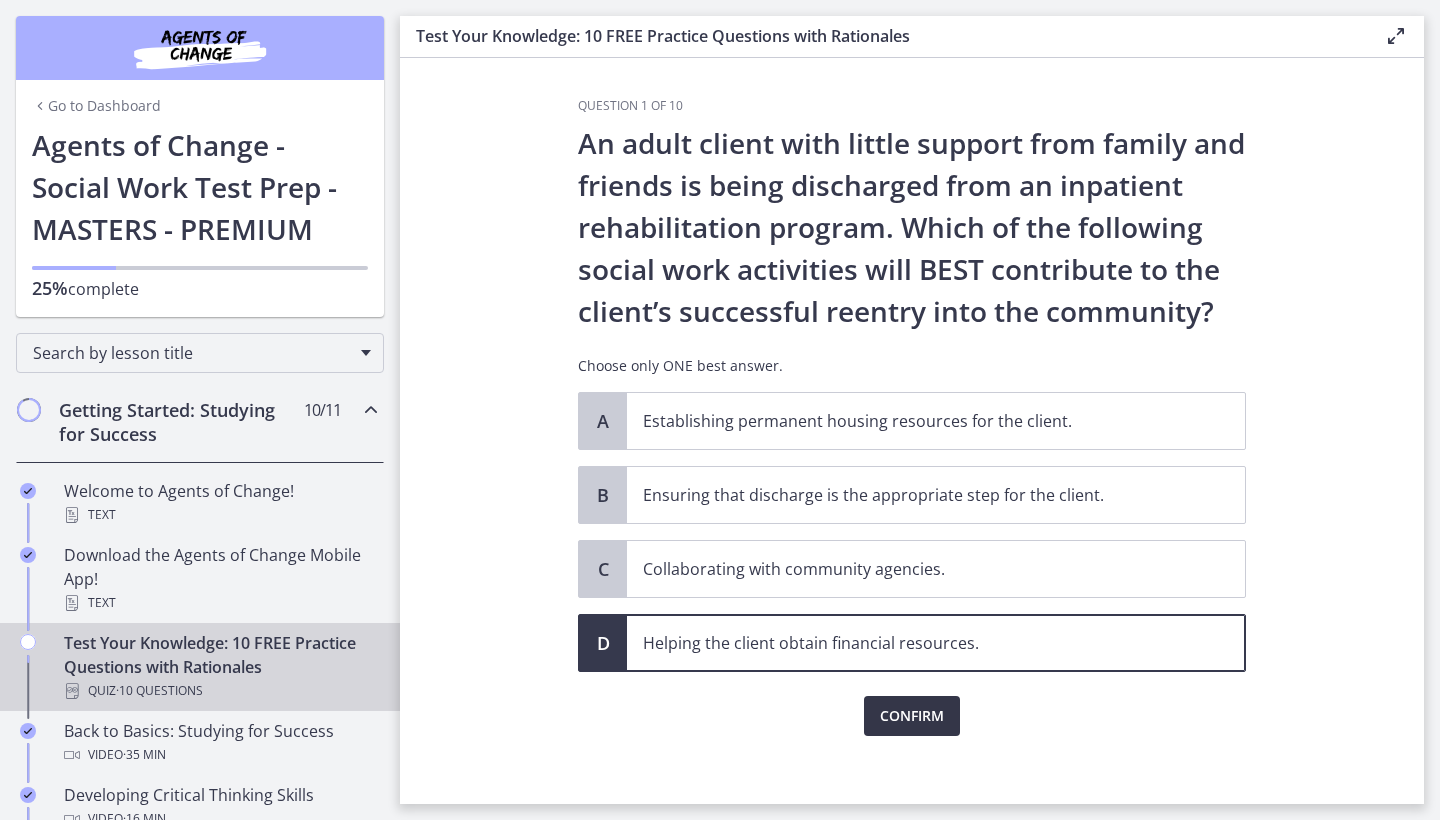 click on "Confirm" at bounding box center [912, 716] 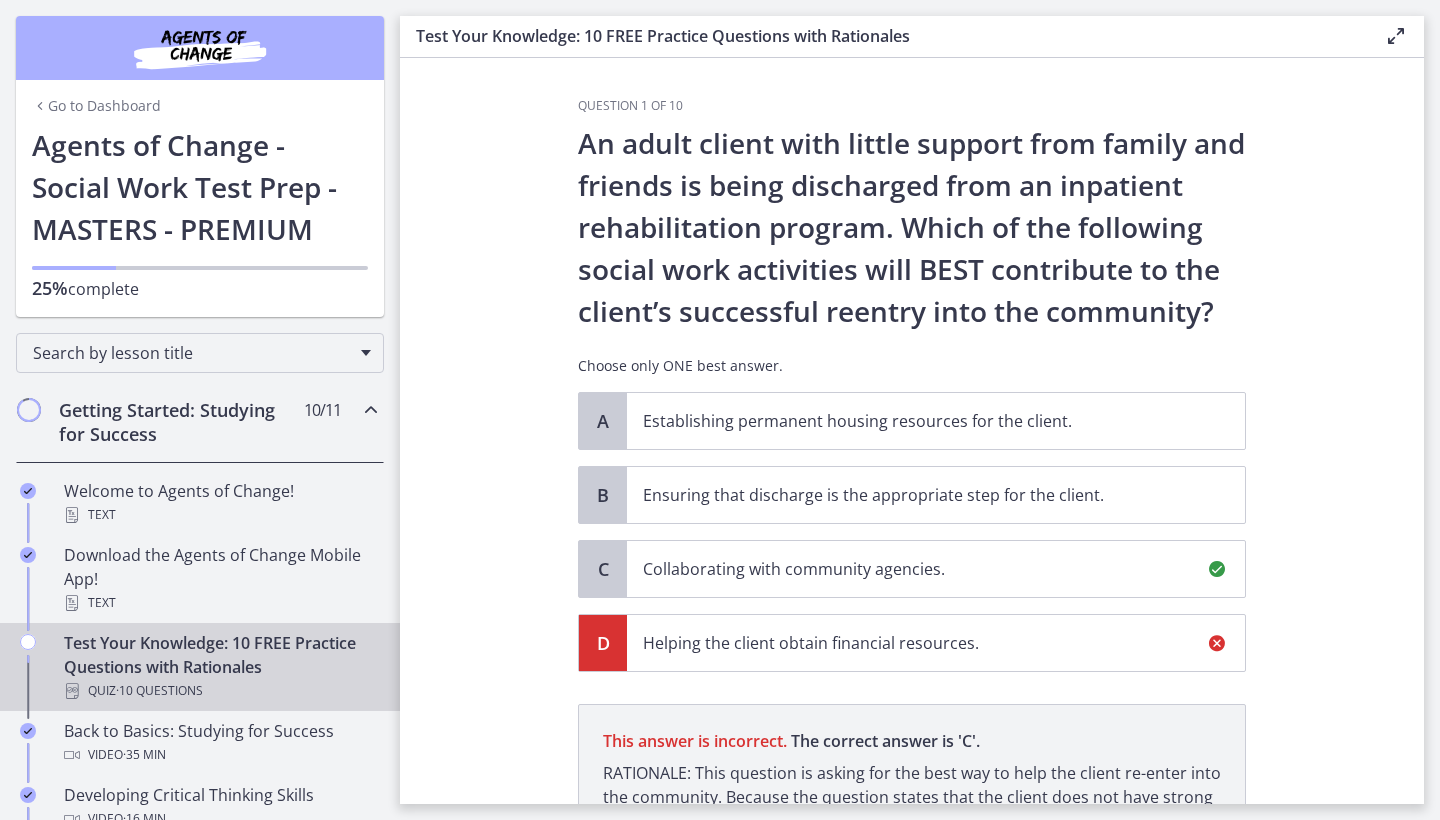 scroll, scrollTop: 246, scrollLeft: 0, axis: vertical 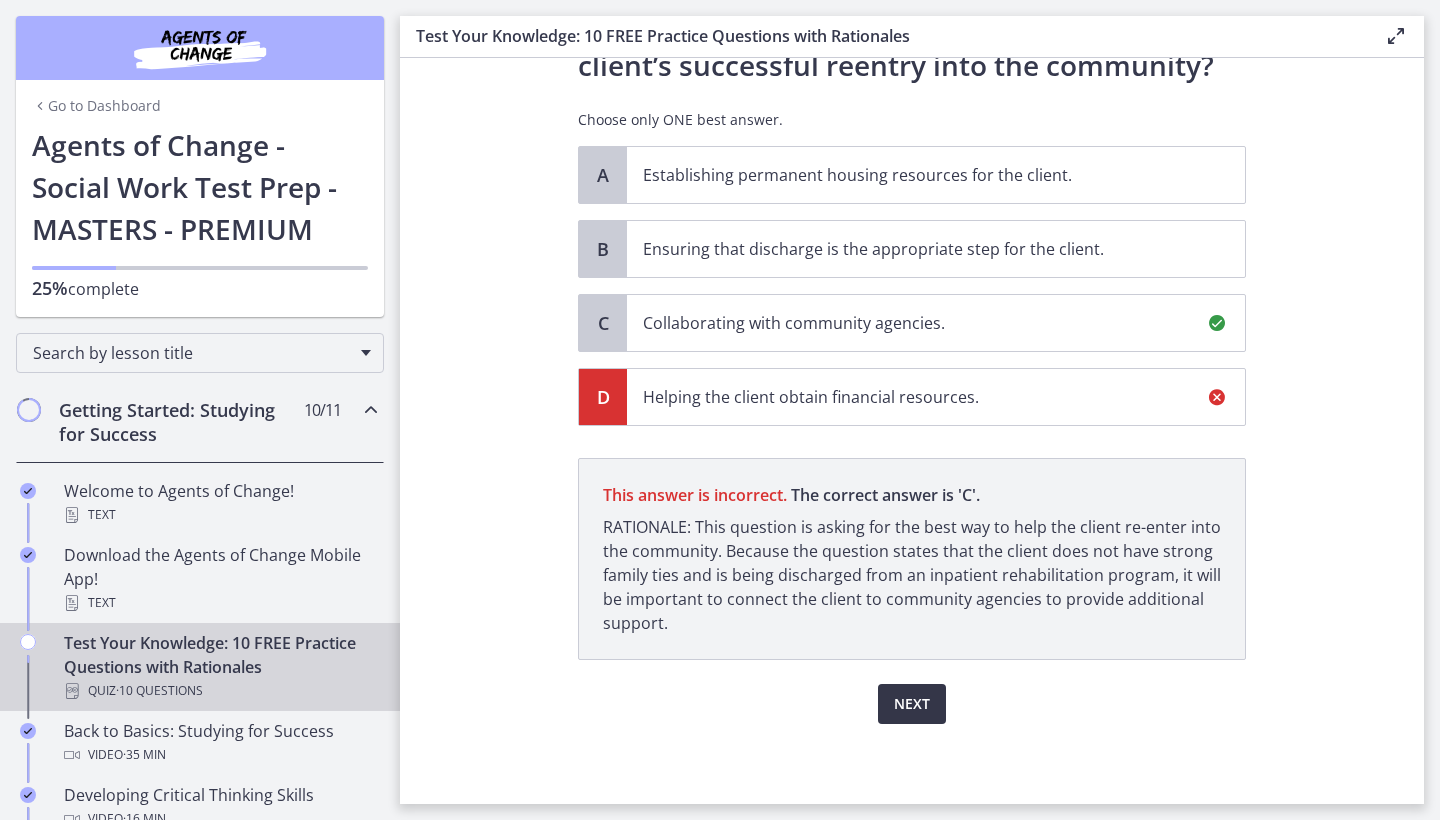 click on "Next" at bounding box center (912, 704) 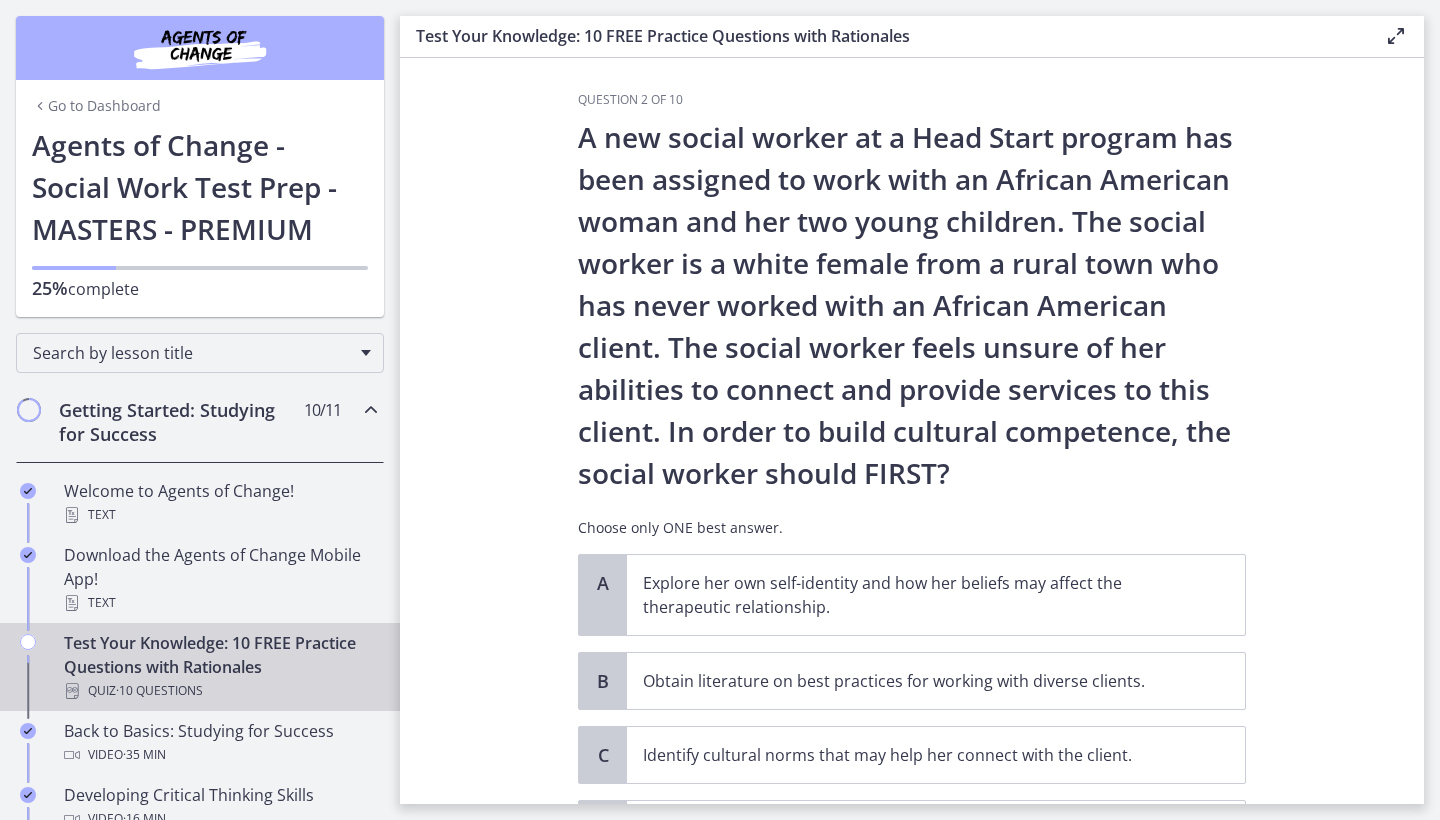 scroll, scrollTop: 20, scrollLeft: 0, axis: vertical 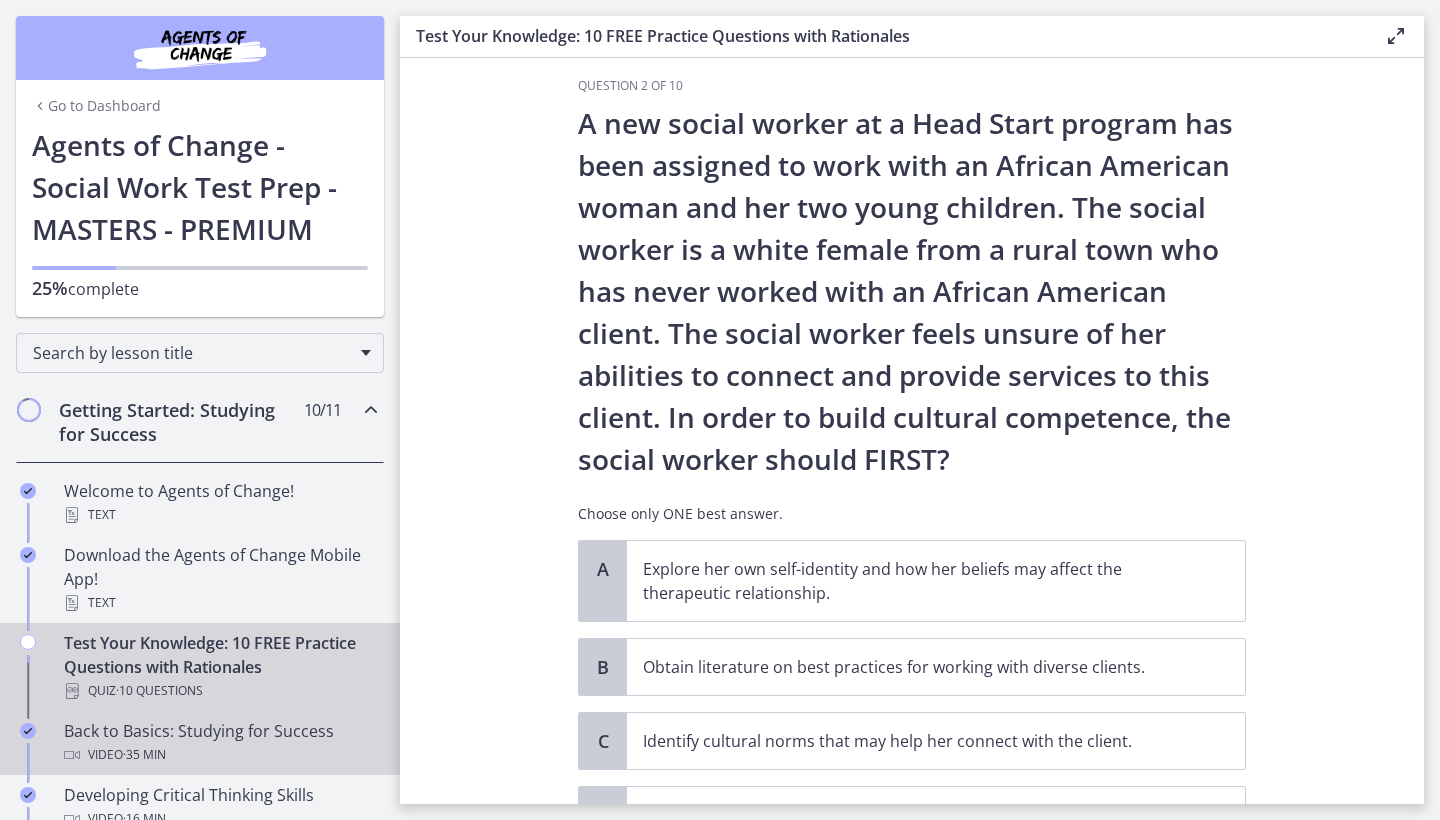 click on "Back to Basics: Studying for Success
Video
·  35 min" at bounding box center (200, 743) 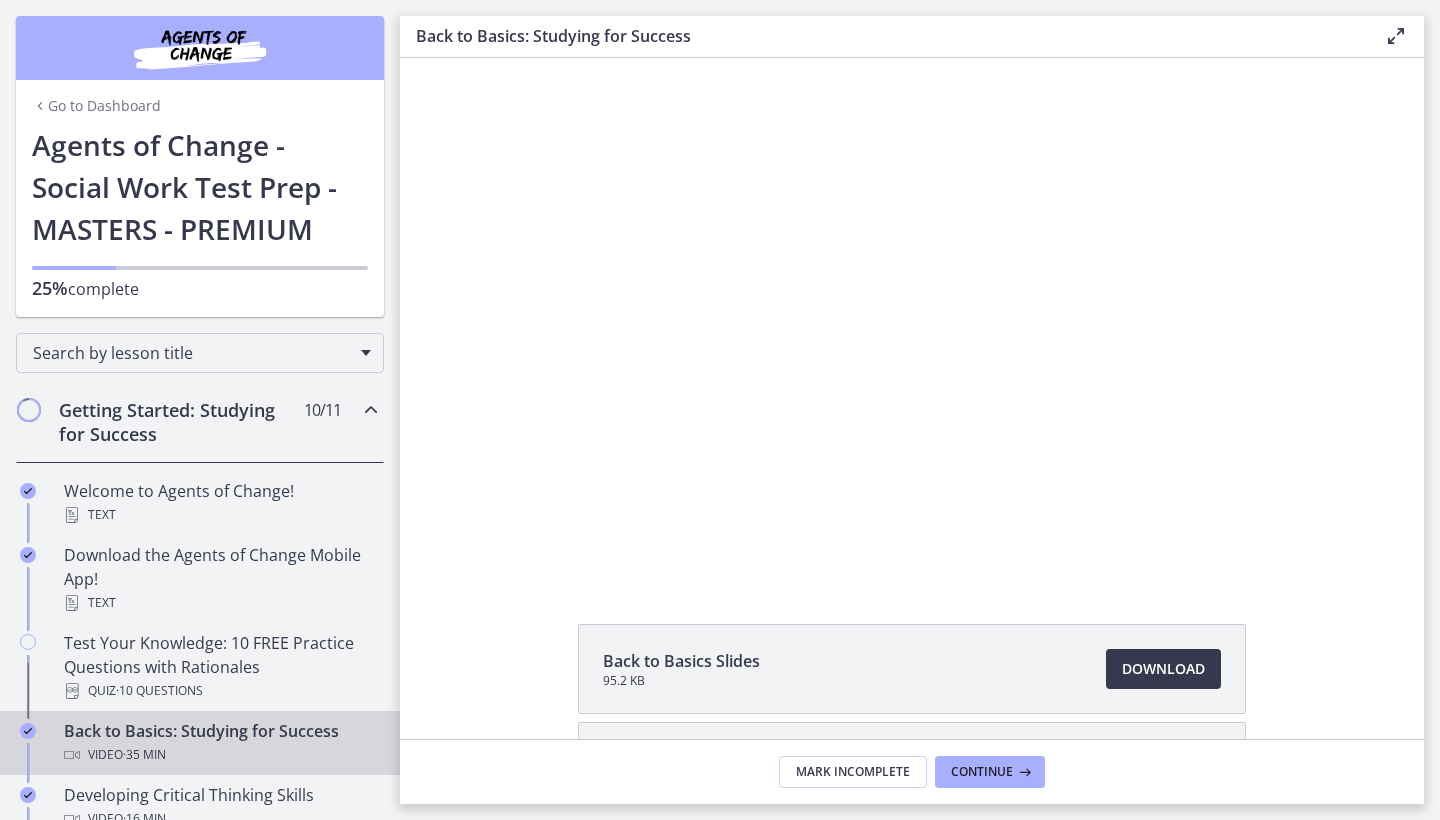 scroll, scrollTop: 0, scrollLeft: 0, axis: both 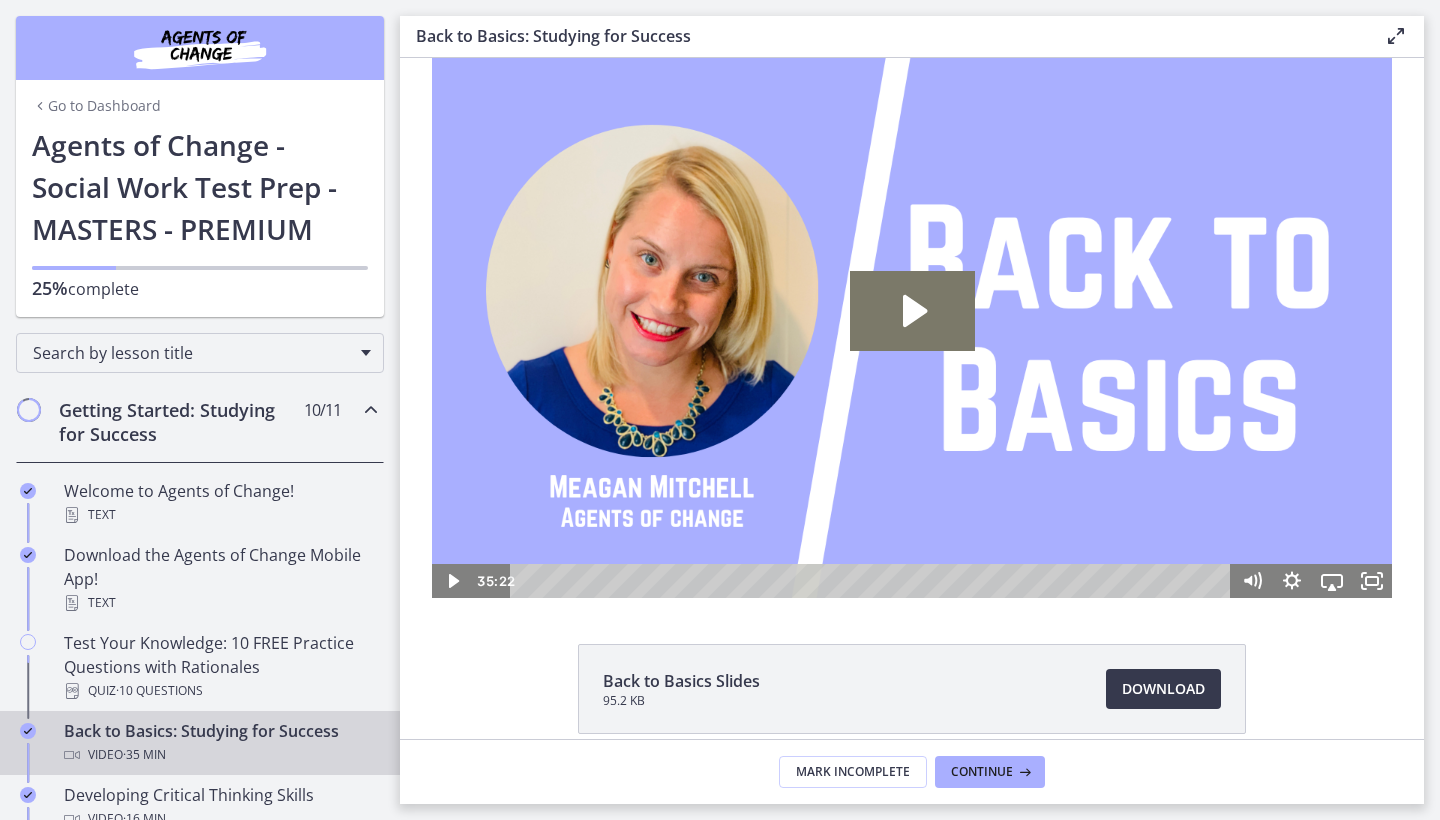 click at bounding box center [912, 328] 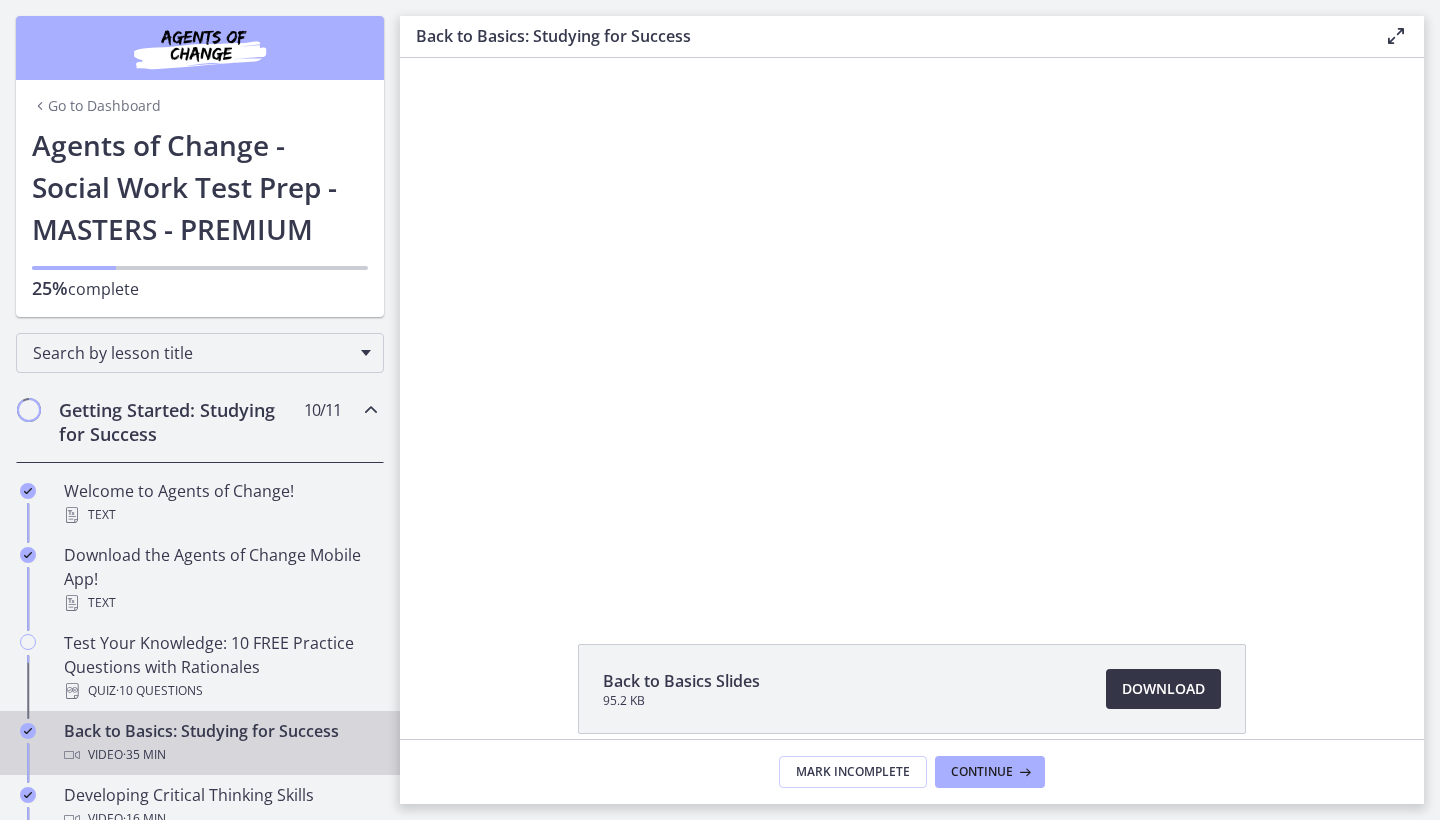 click on "Download
Opens in a new window" at bounding box center (1163, 689) 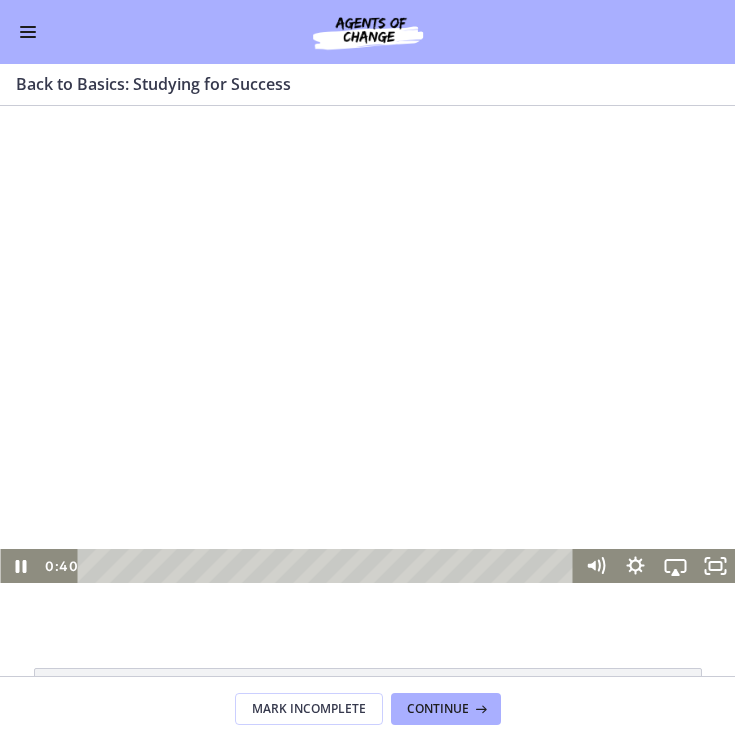 click at bounding box center (367, 375) 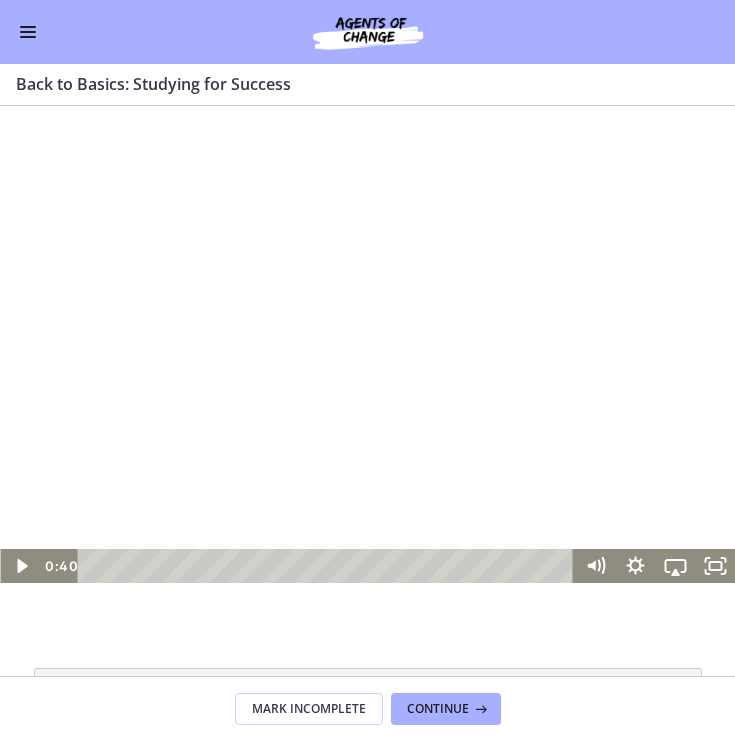 click at bounding box center [367, 375] 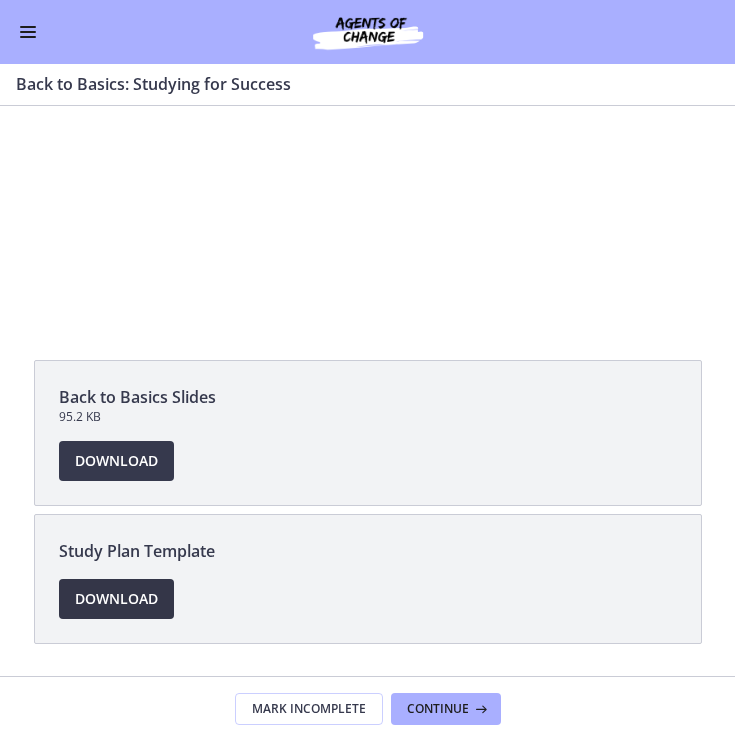 scroll, scrollTop: 308, scrollLeft: 0, axis: vertical 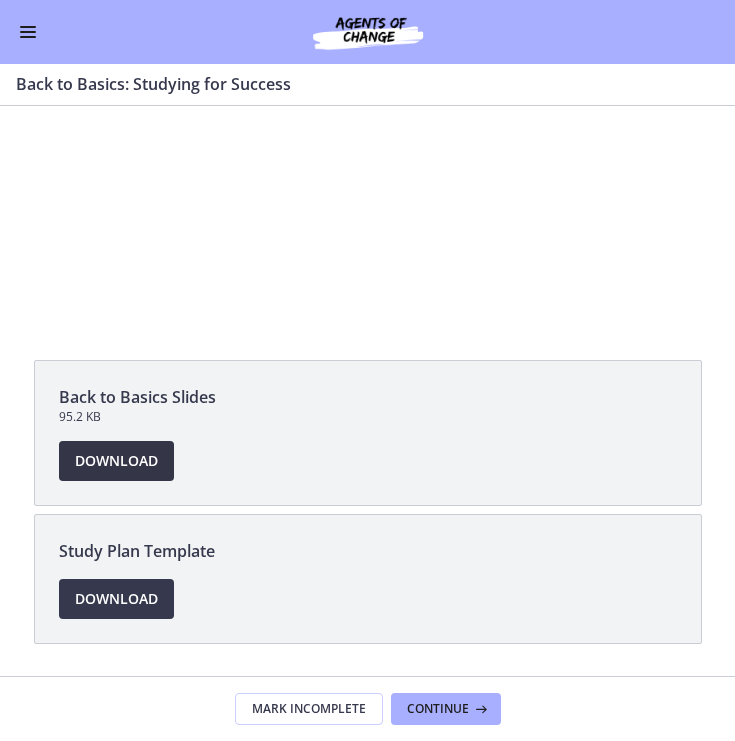 click on "Download
Opens in a new window" at bounding box center (116, 461) 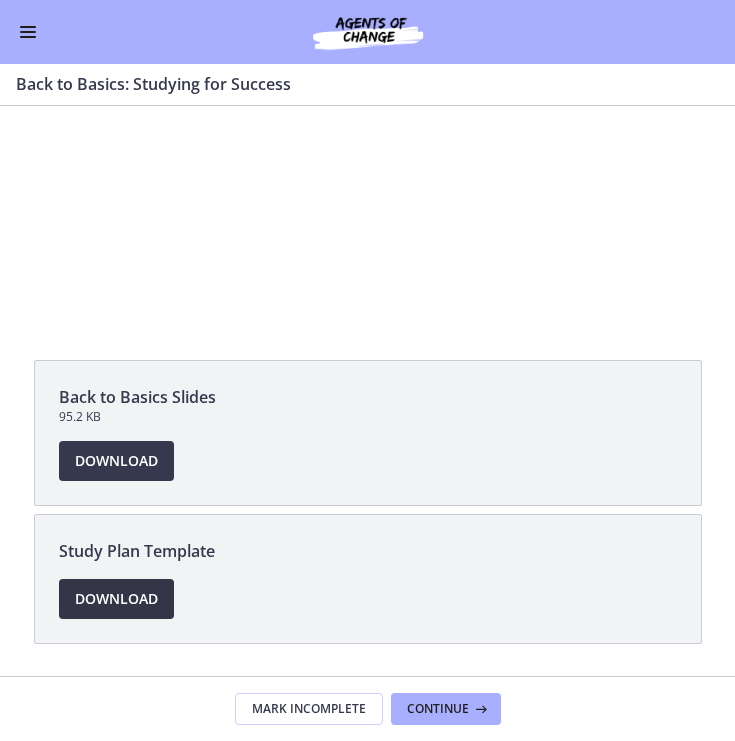 click on "Download
Opens in a new window" at bounding box center (116, 599) 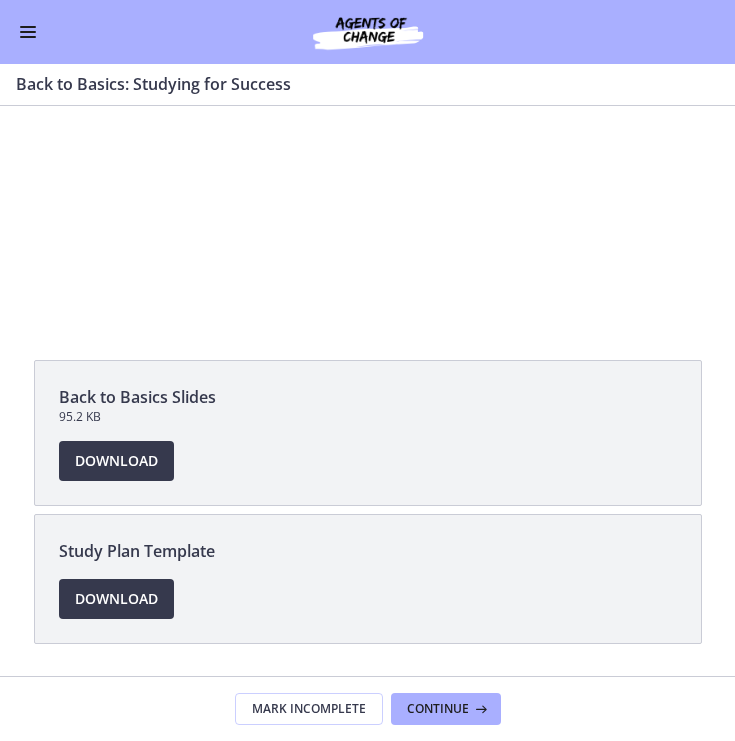scroll, scrollTop: 0, scrollLeft: 0, axis: both 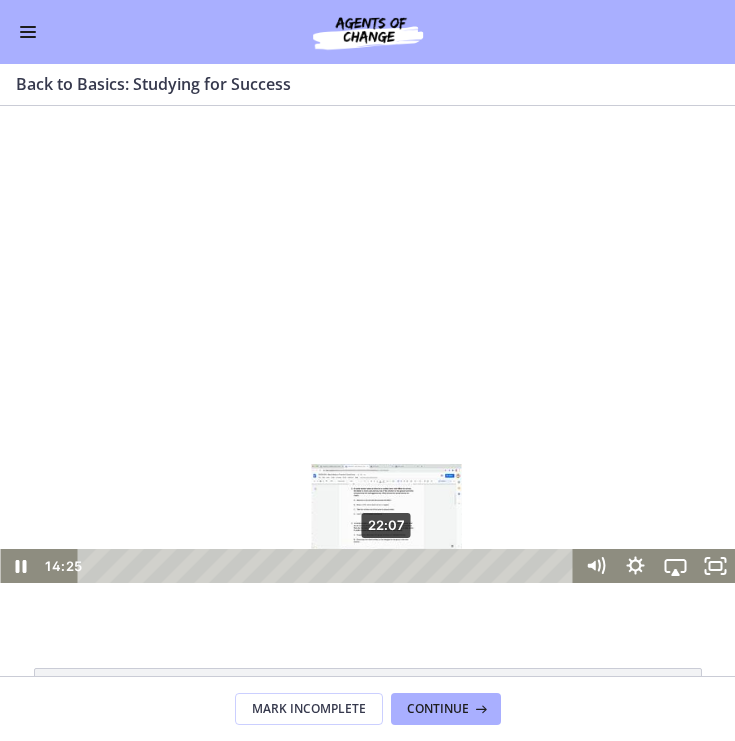 click on "22:07" at bounding box center [329, 566] 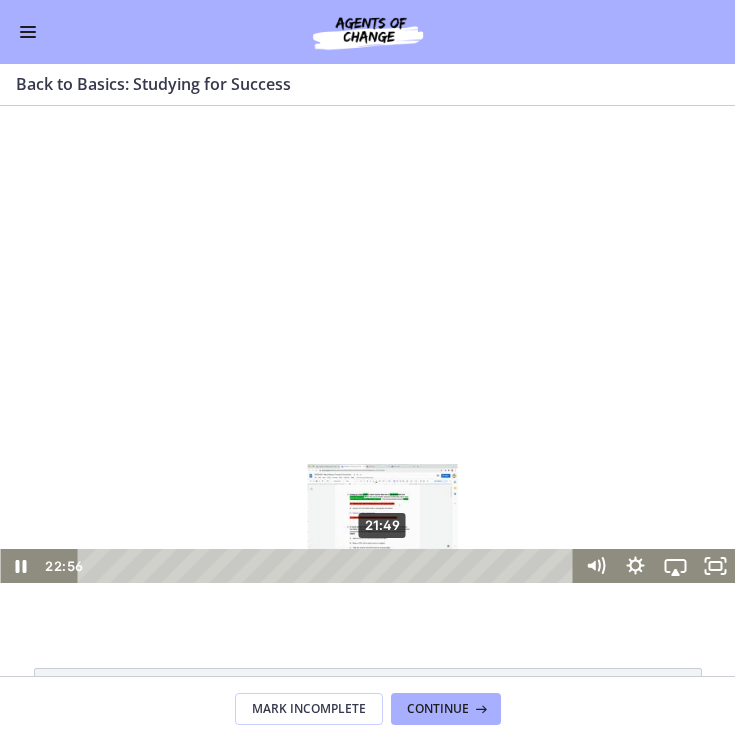 click on "21:49" at bounding box center (329, 566) 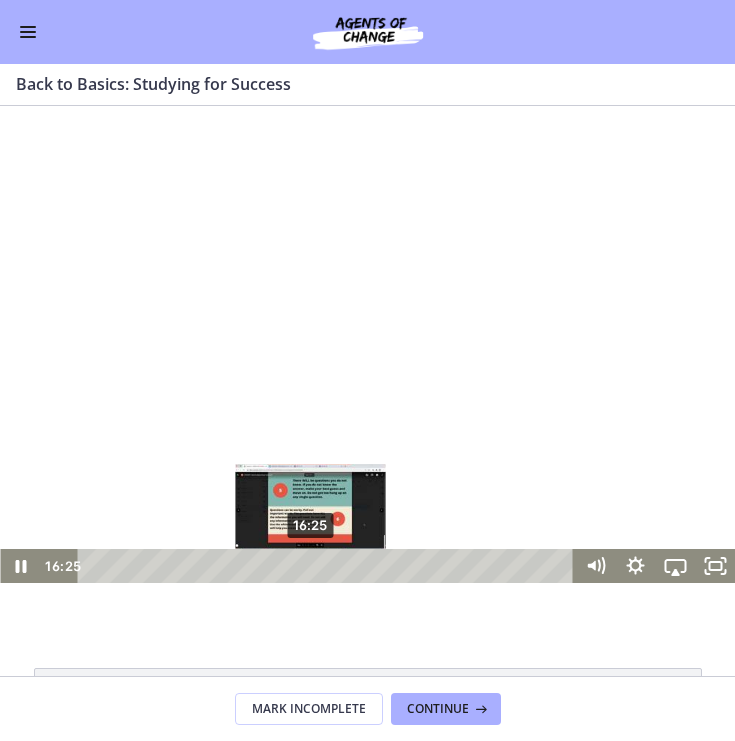 click on "16:25" at bounding box center (329, 566) 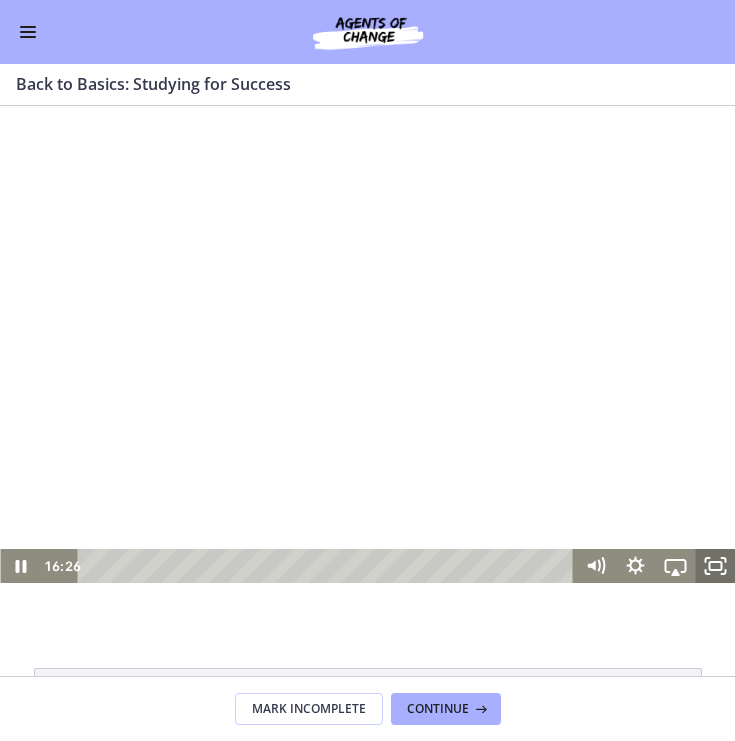 click 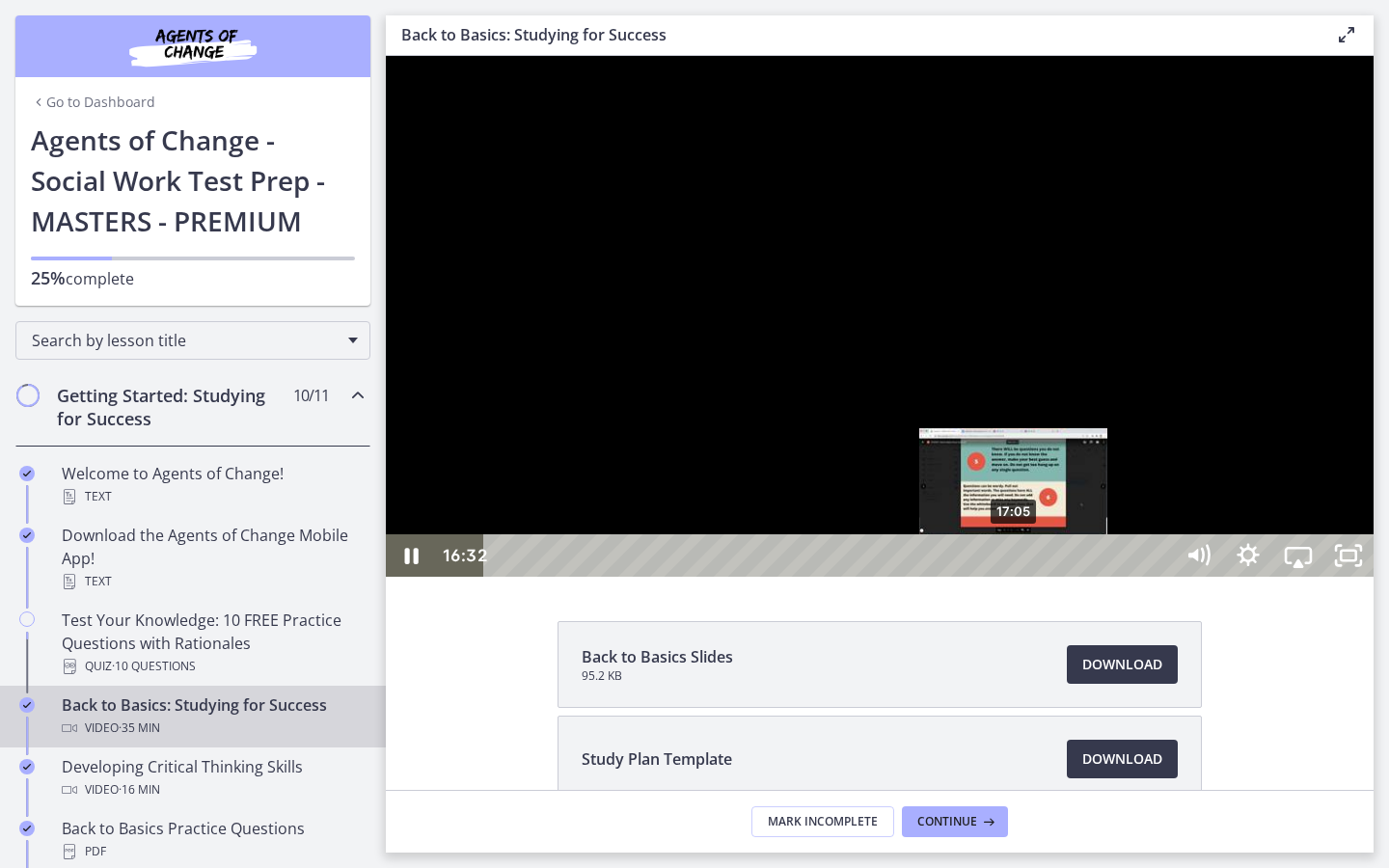click on "17:05" at bounding box center (831, 556) 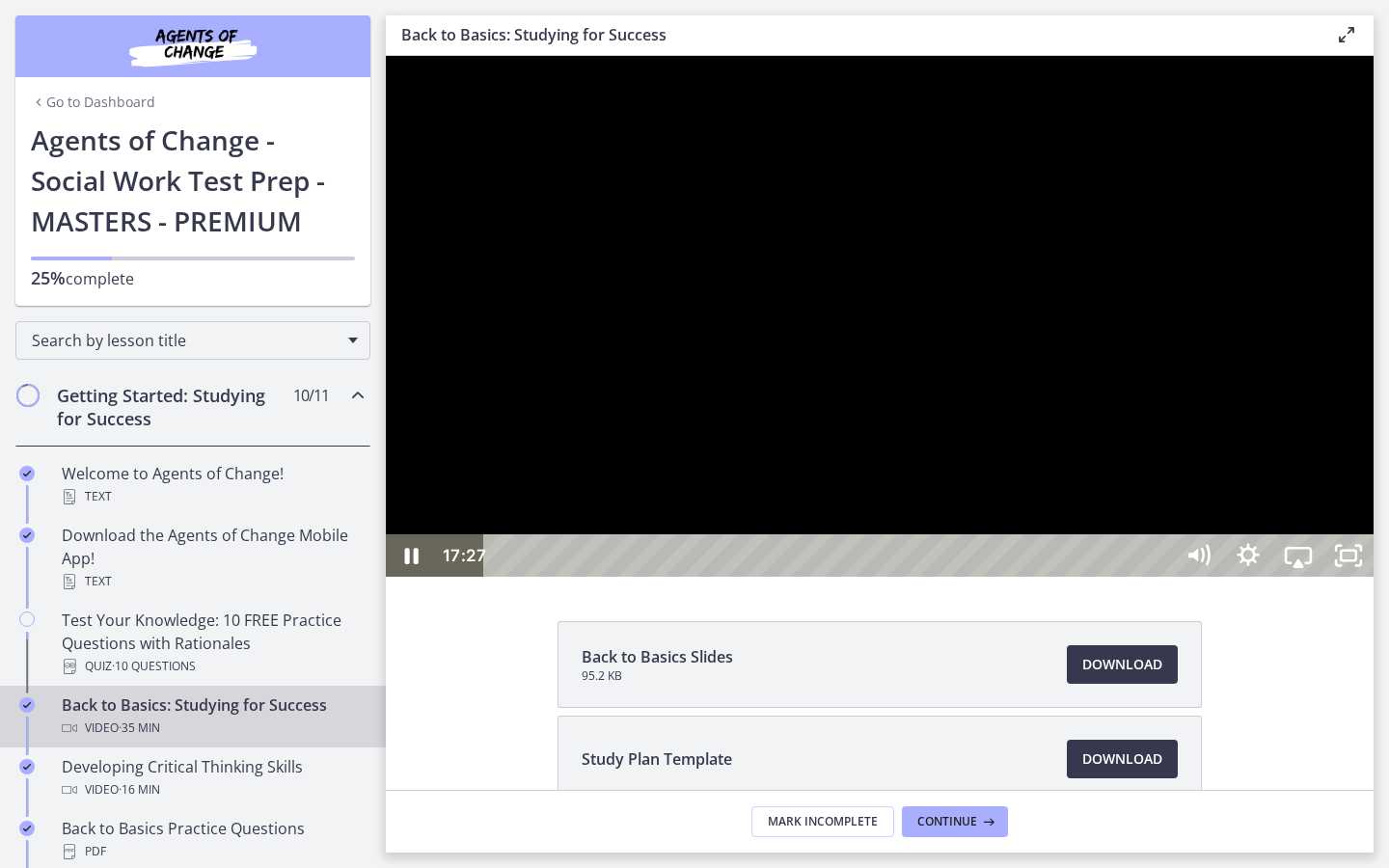 click at bounding box center [880, 316] 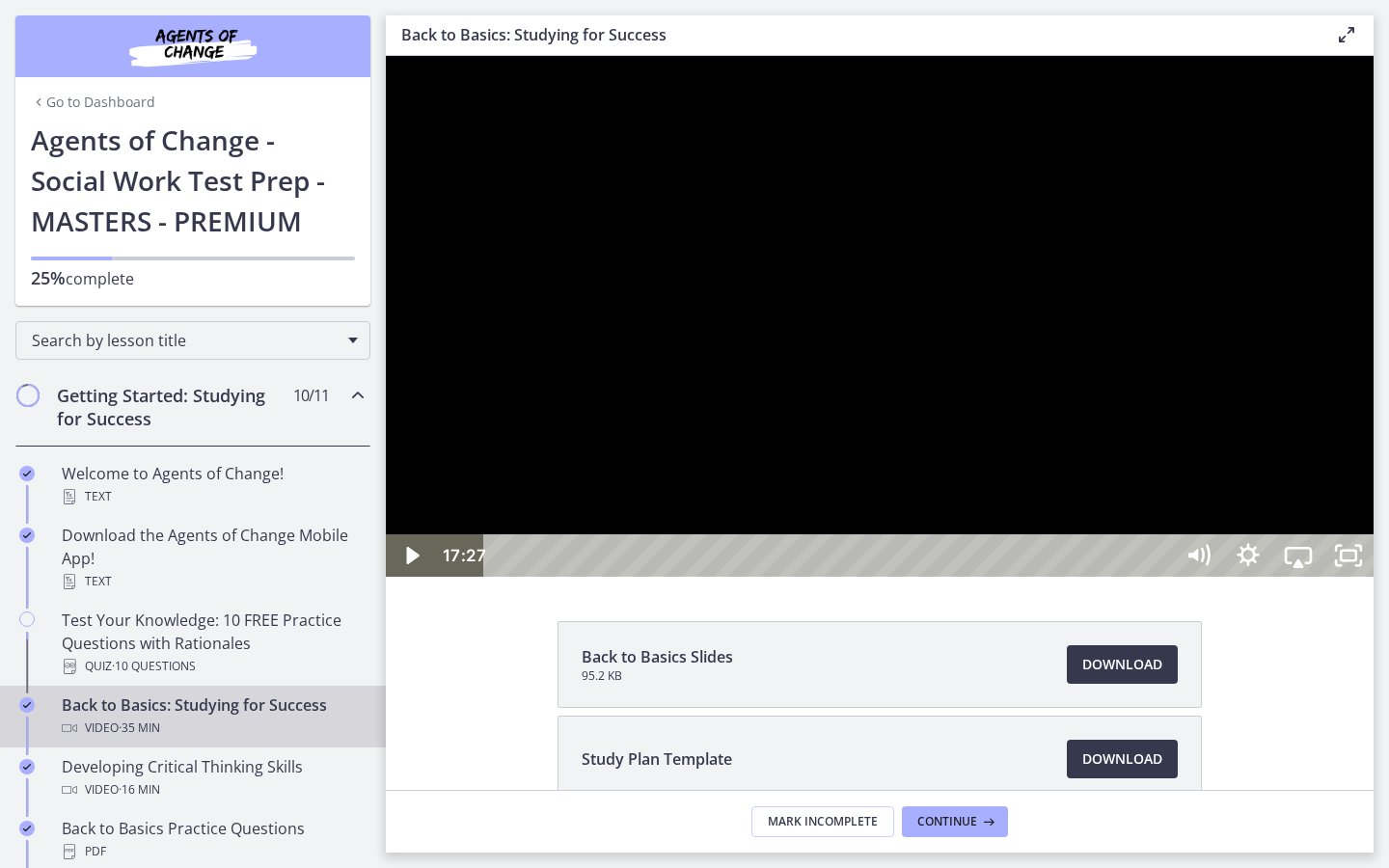 click at bounding box center [880, 316] 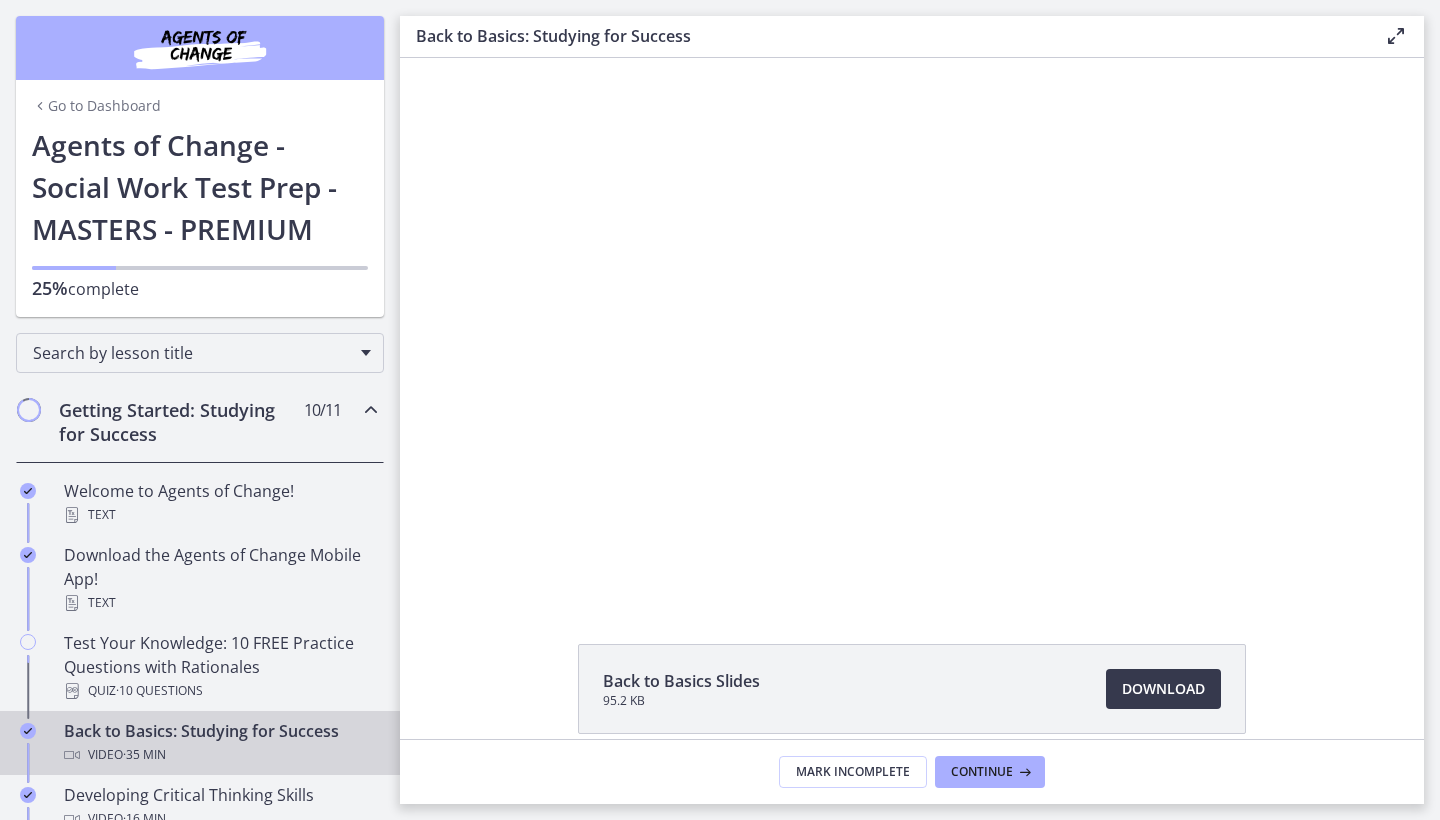 scroll, scrollTop: 0, scrollLeft: 0, axis: both 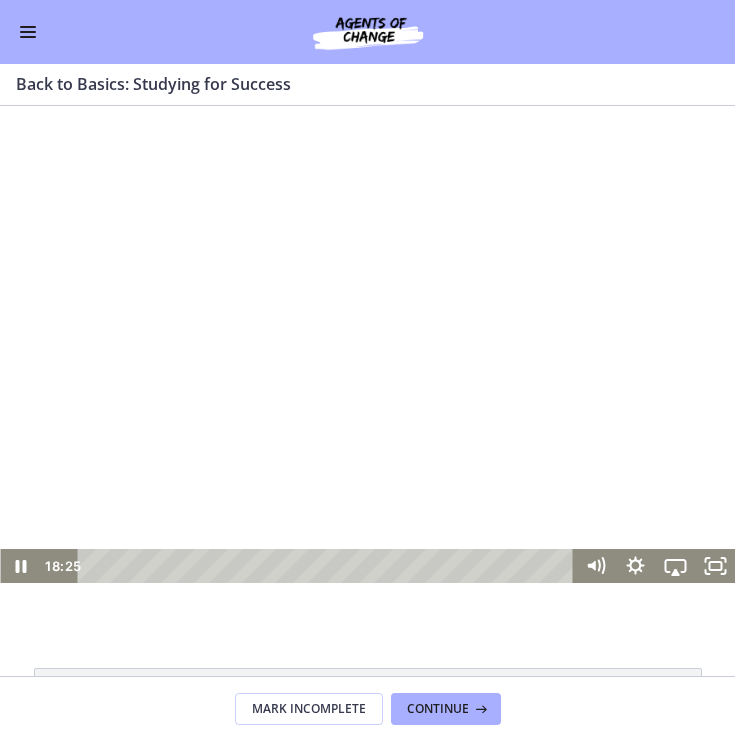 click at bounding box center (367, 375) 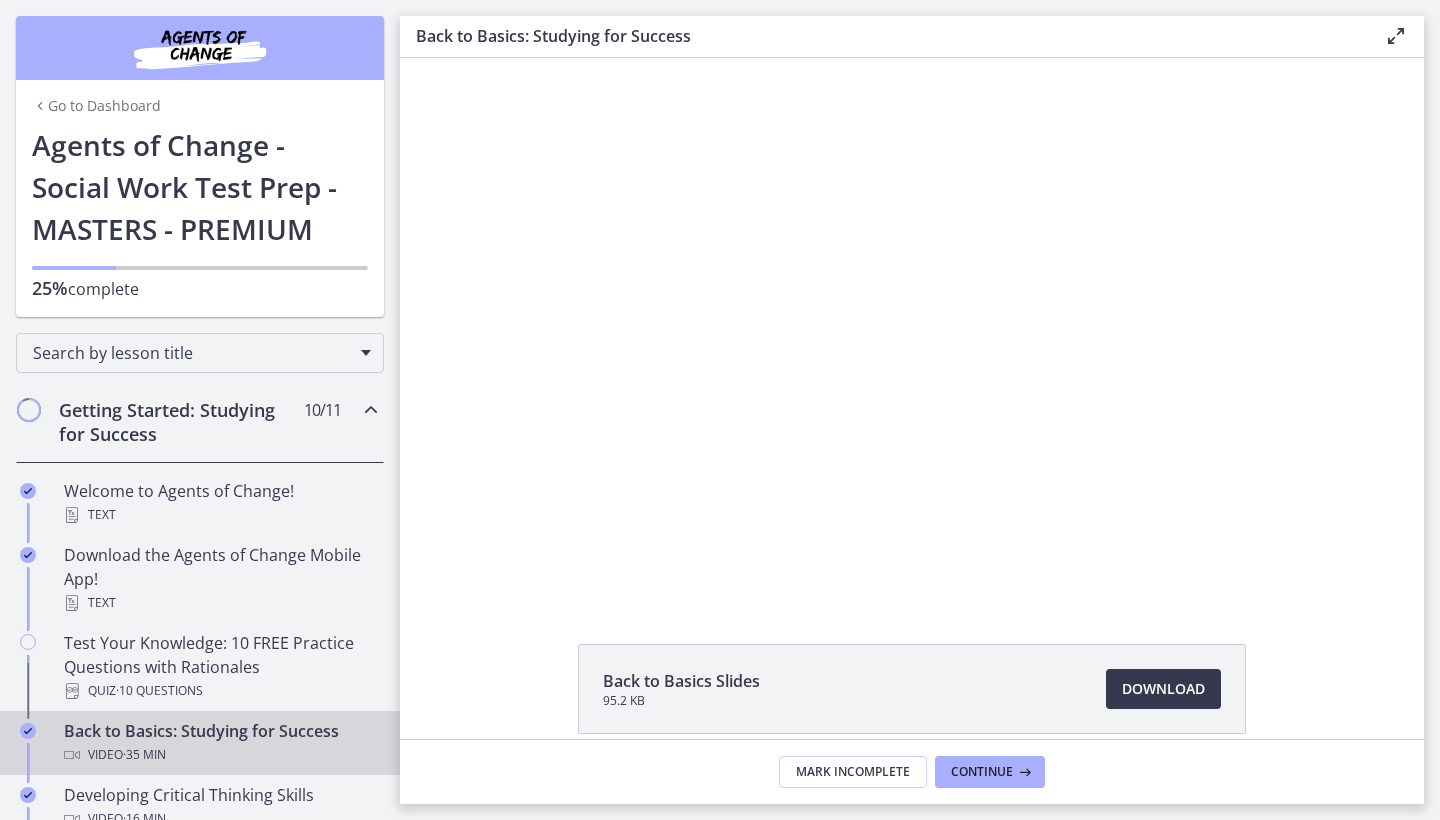 scroll, scrollTop: 0, scrollLeft: 0, axis: both 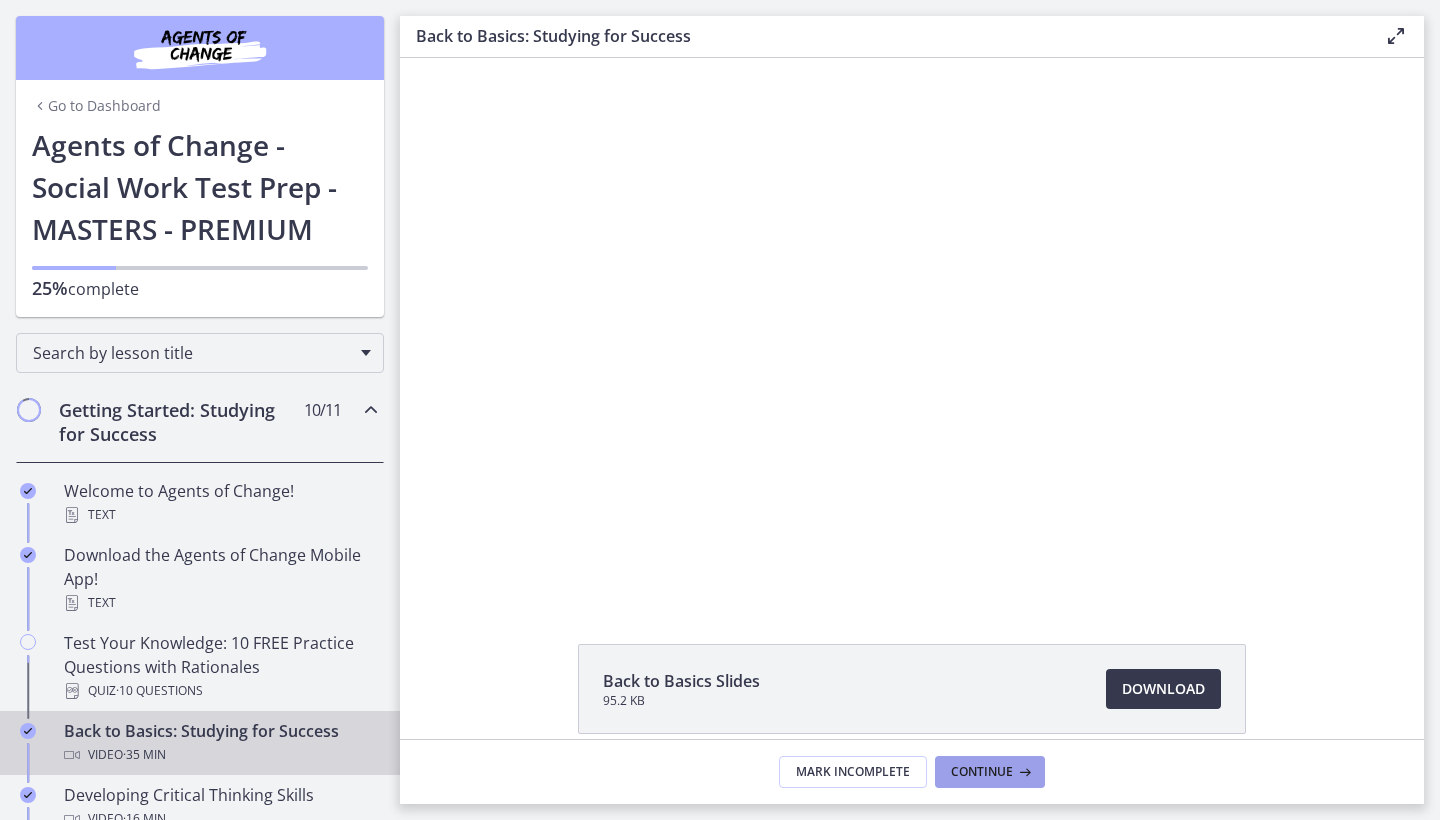 click at bounding box center (1023, 772) 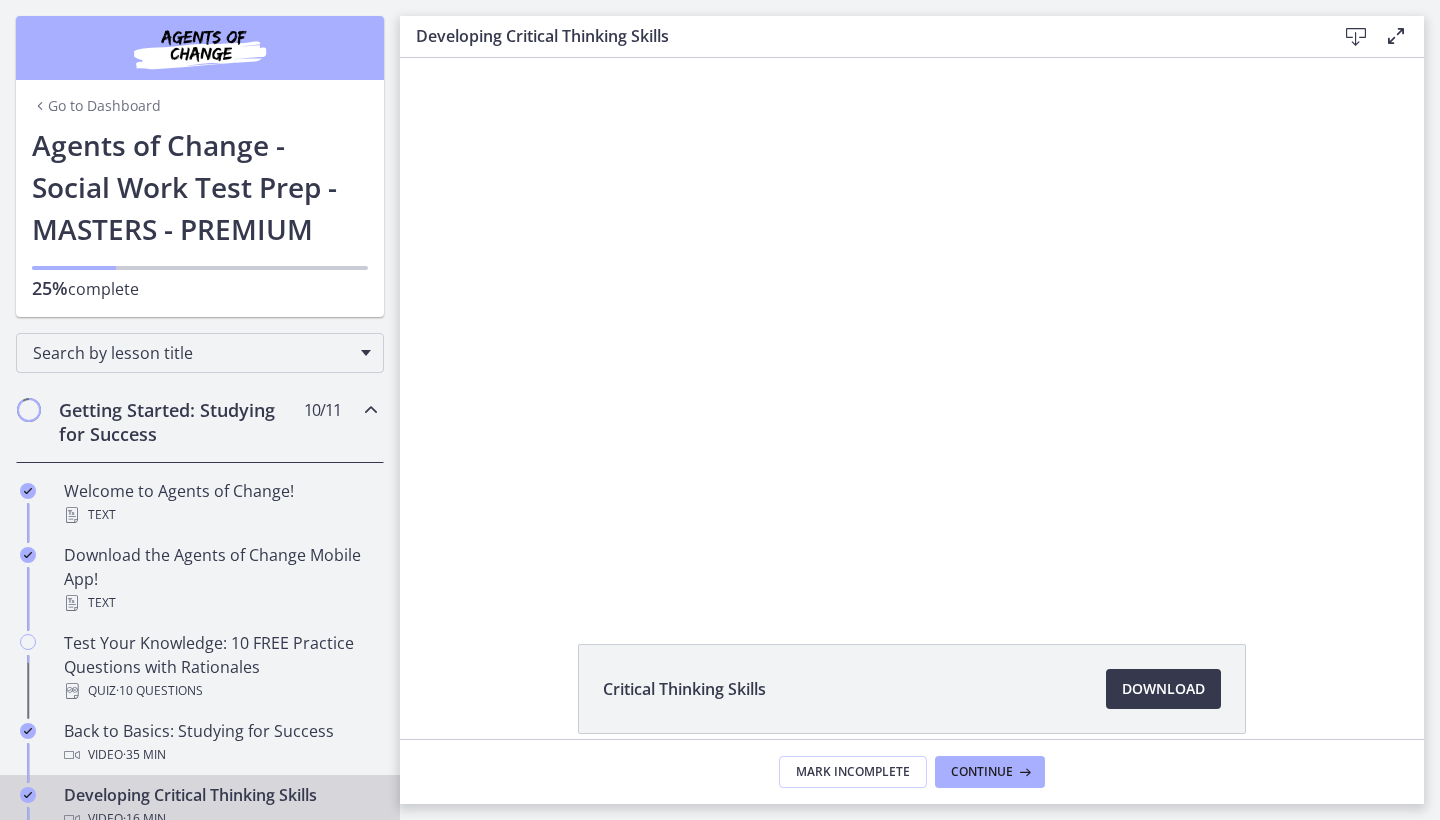 scroll, scrollTop: 0, scrollLeft: 0, axis: both 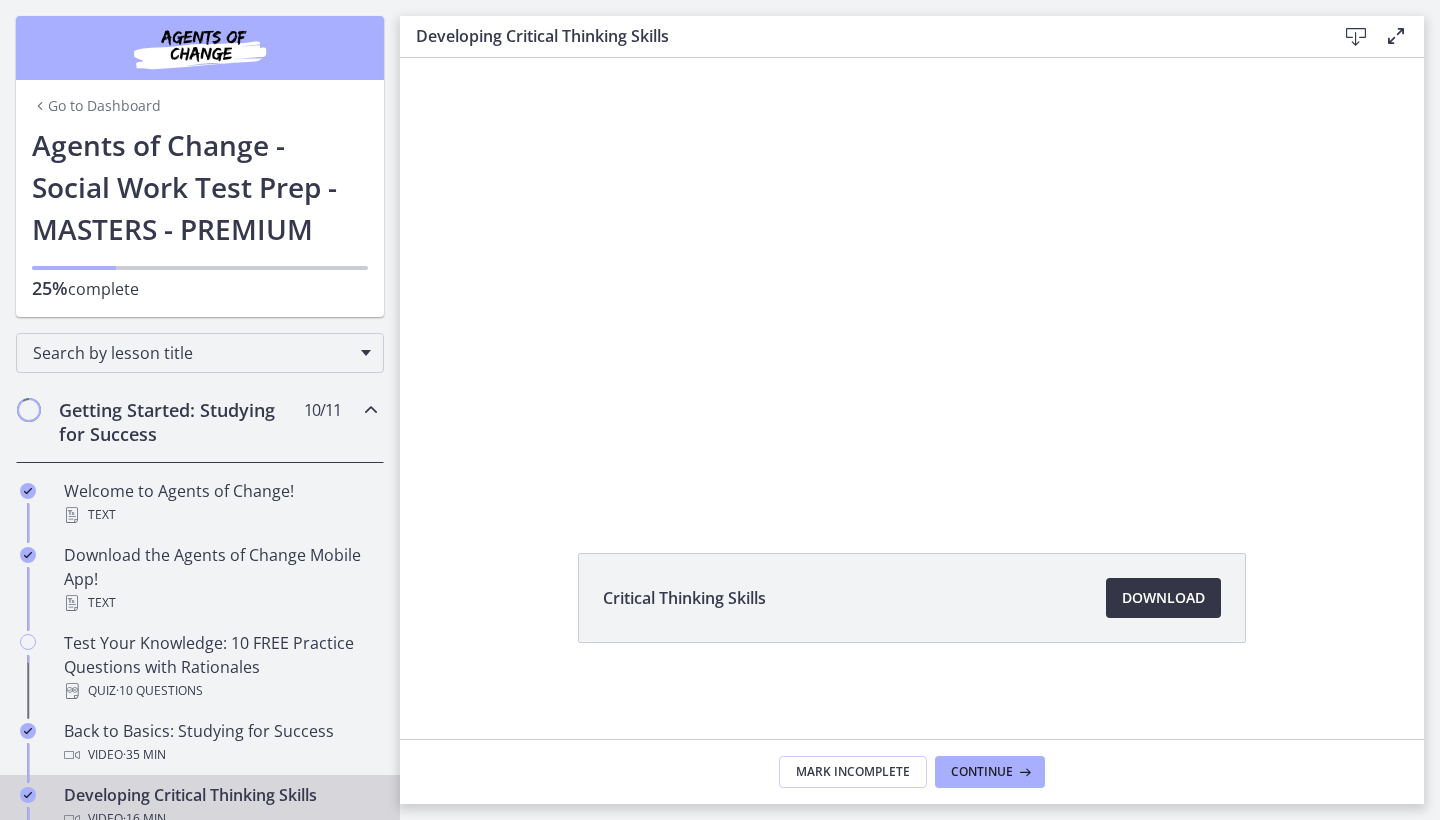 click on "Download
Opens in a new window" at bounding box center [1163, 598] 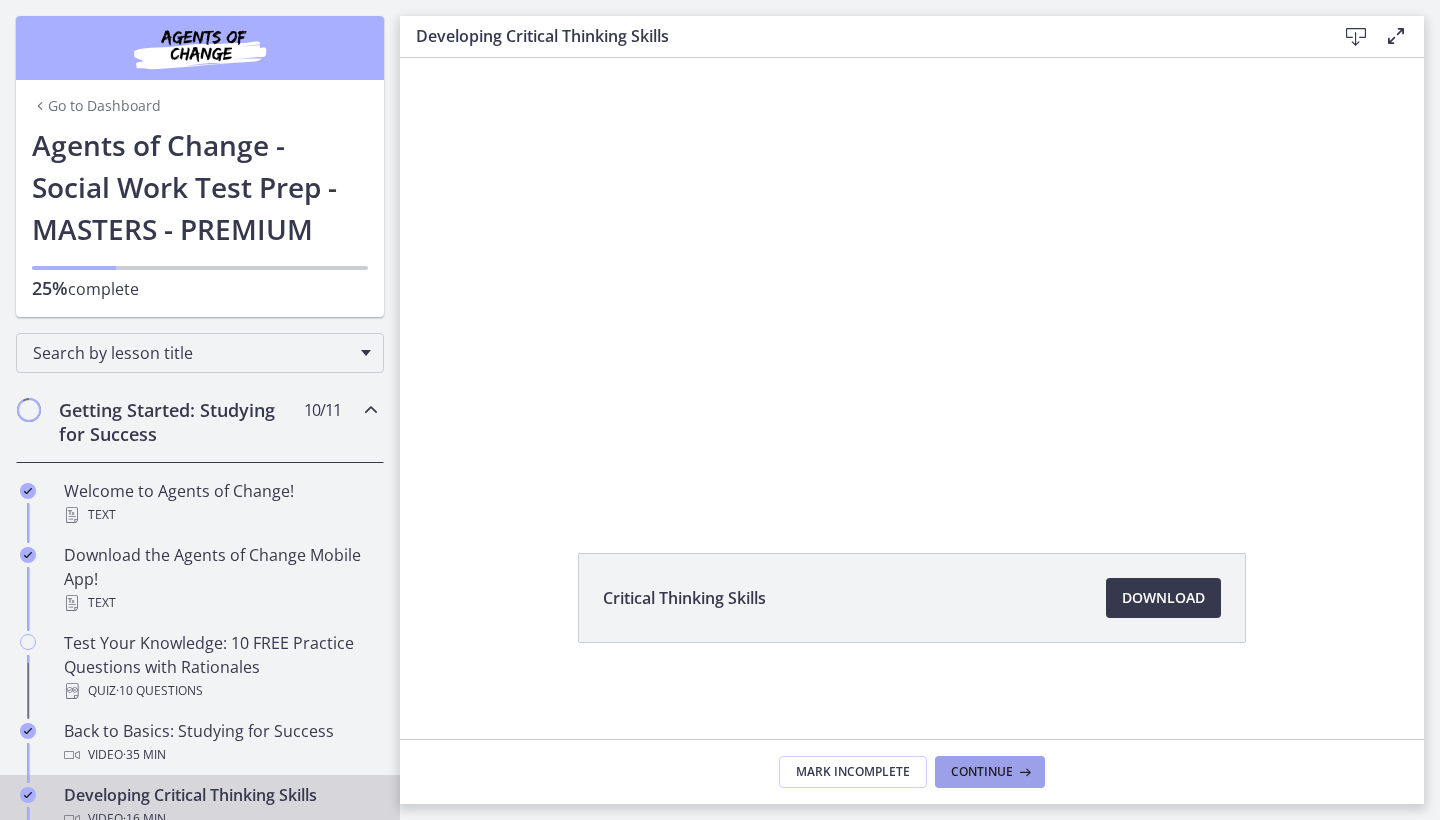 click on "Continue" at bounding box center [982, 772] 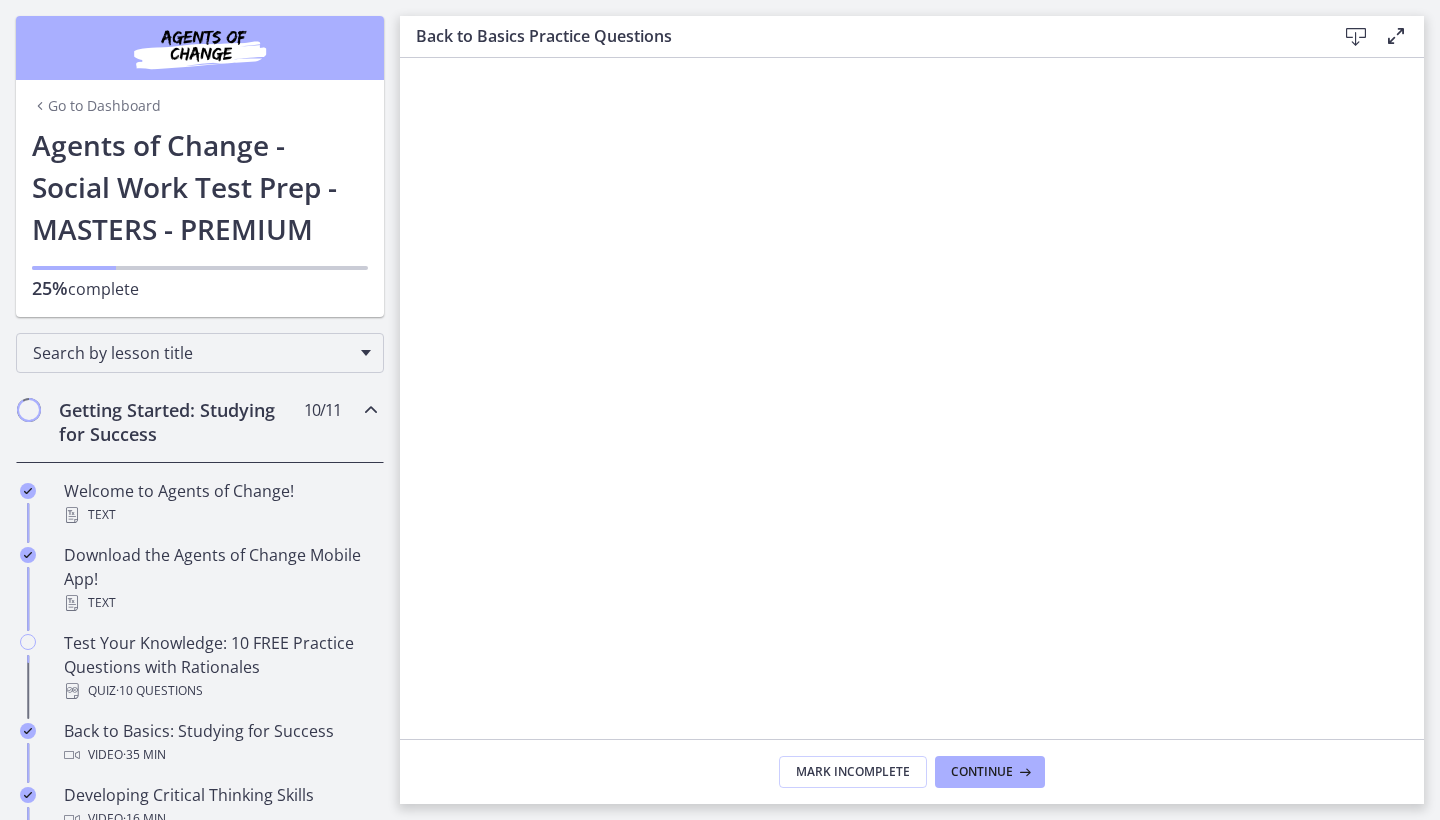 scroll, scrollTop: 0, scrollLeft: 0, axis: both 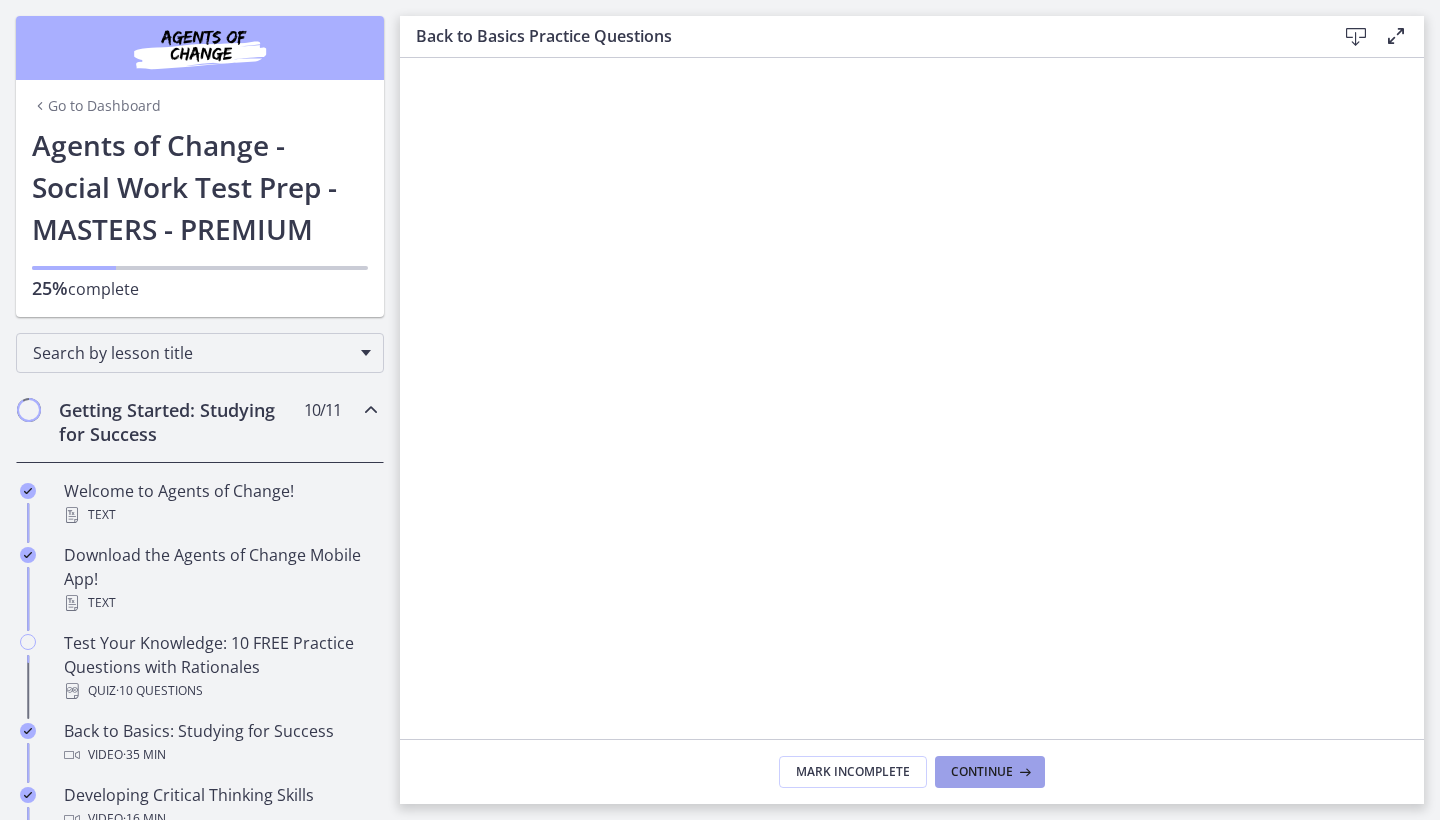 click on "Continue" at bounding box center (982, 772) 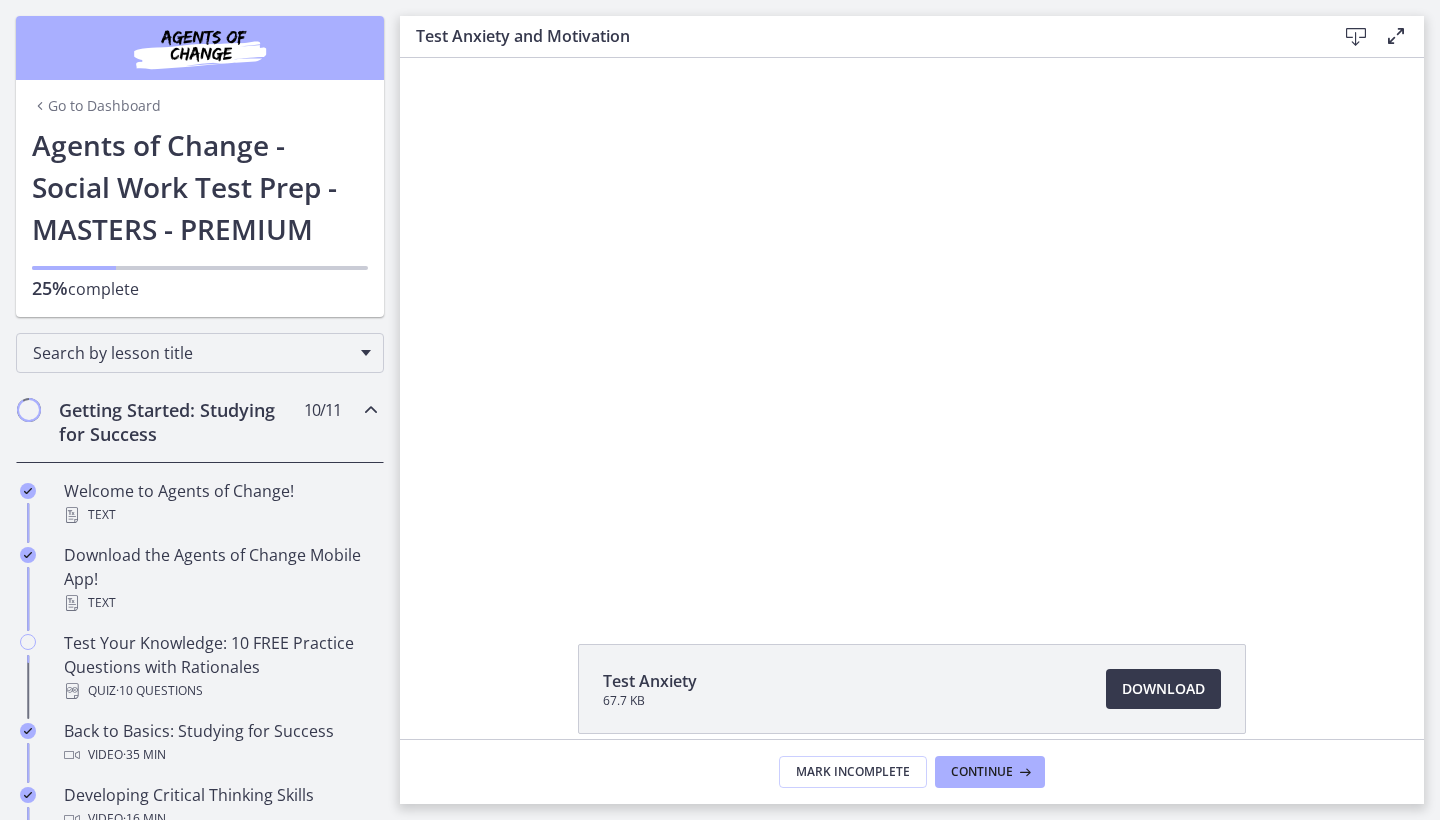 scroll, scrollTop: 0, scrollLeft: 0, axis: both 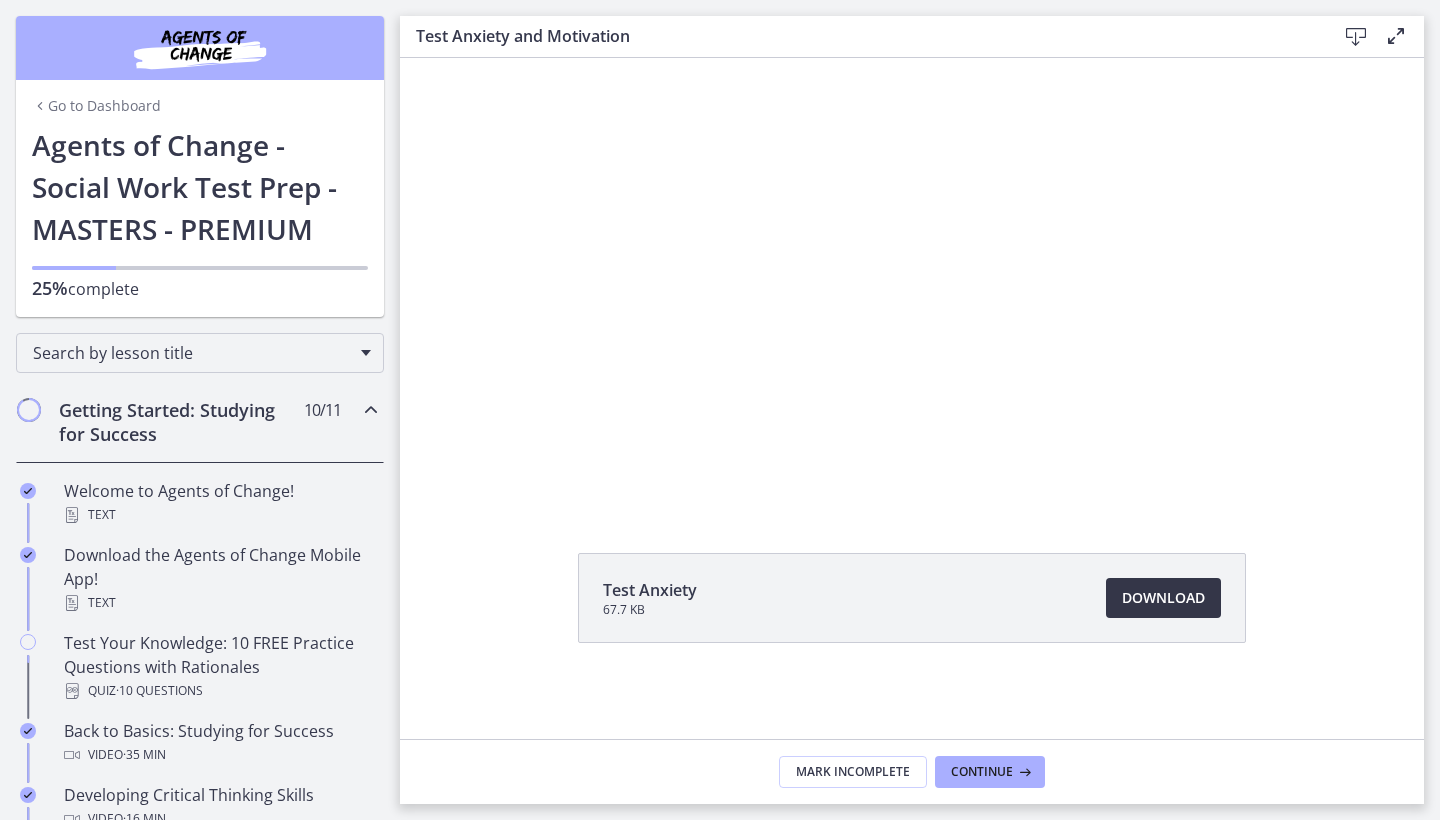 click on "Download
Opens in a new window" at bounding box center (1163, 598) 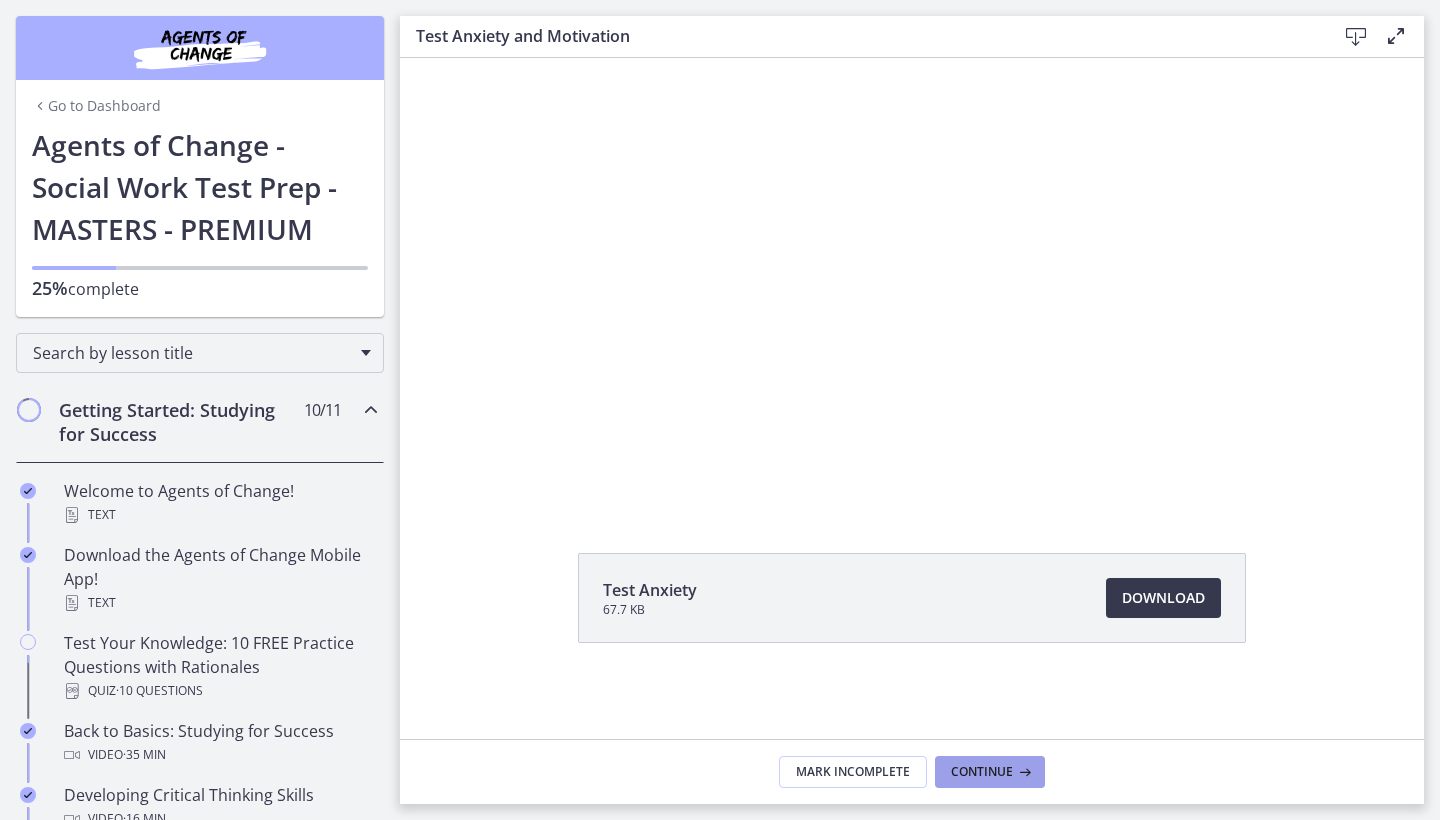click on "Continue" at bounding box center (990, 772) 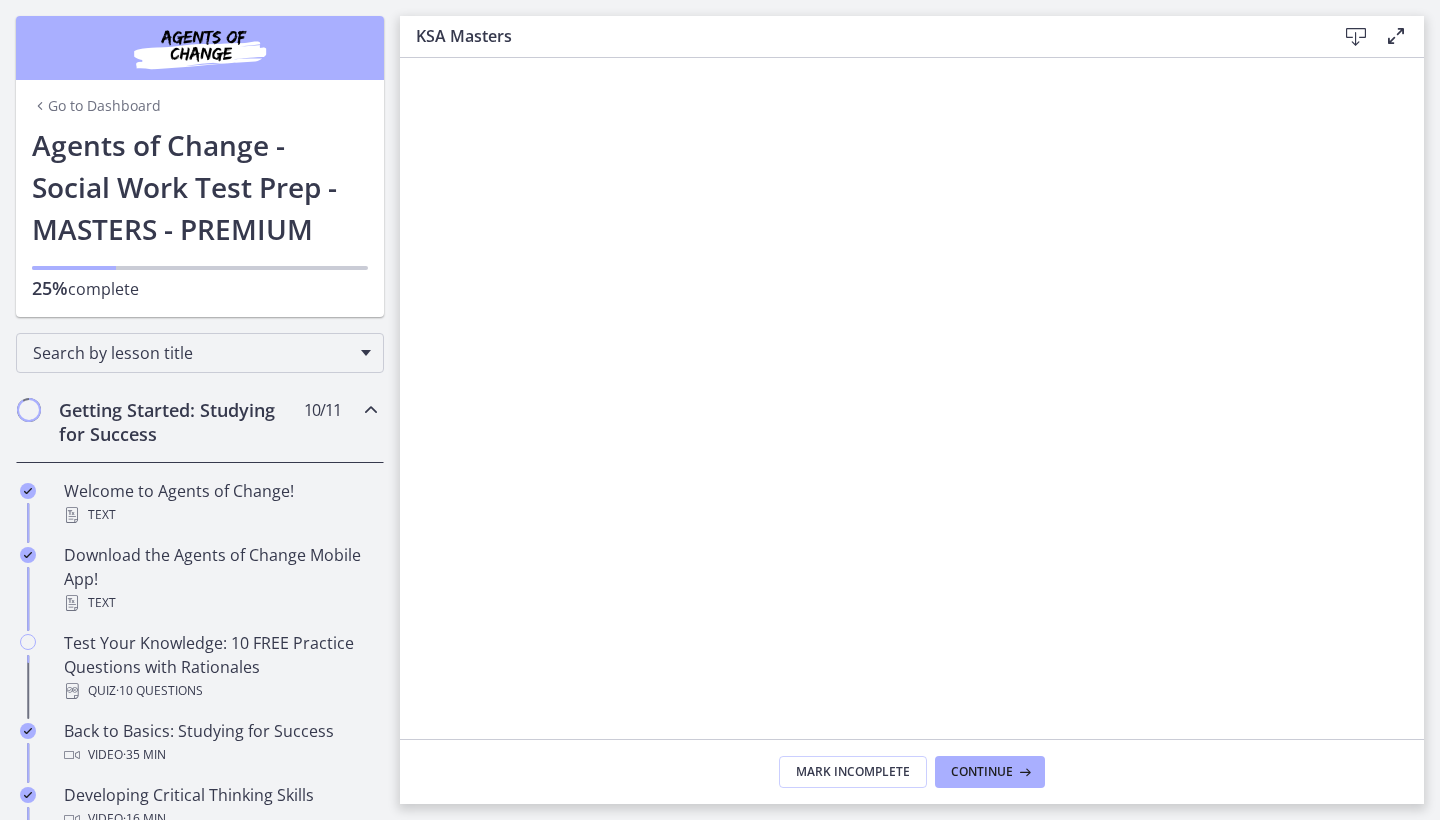 scroll, scrollTop: 0, scrollLeft: 0, axis: both 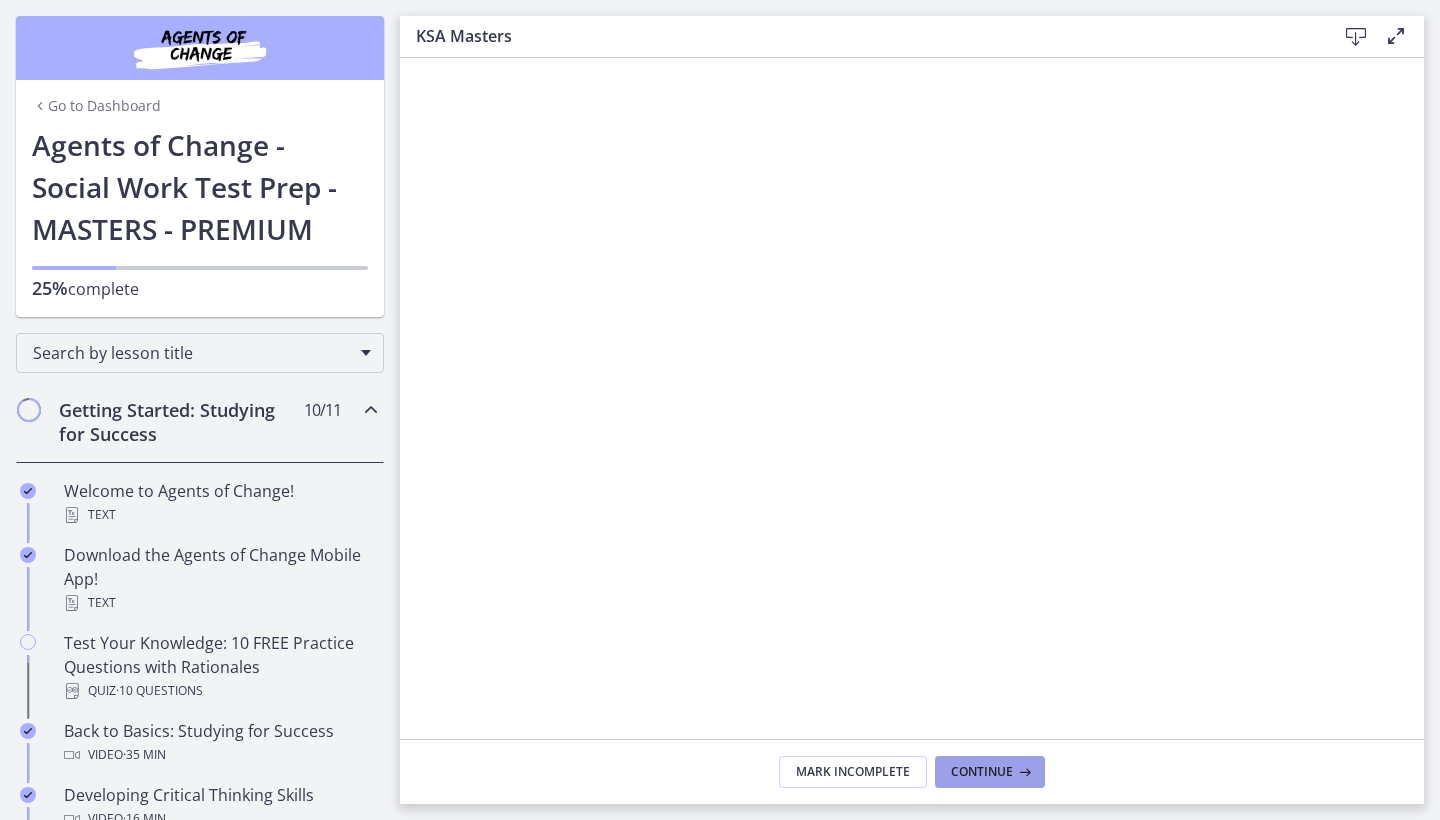 click on "Continue" at bounding box center (982, 772) 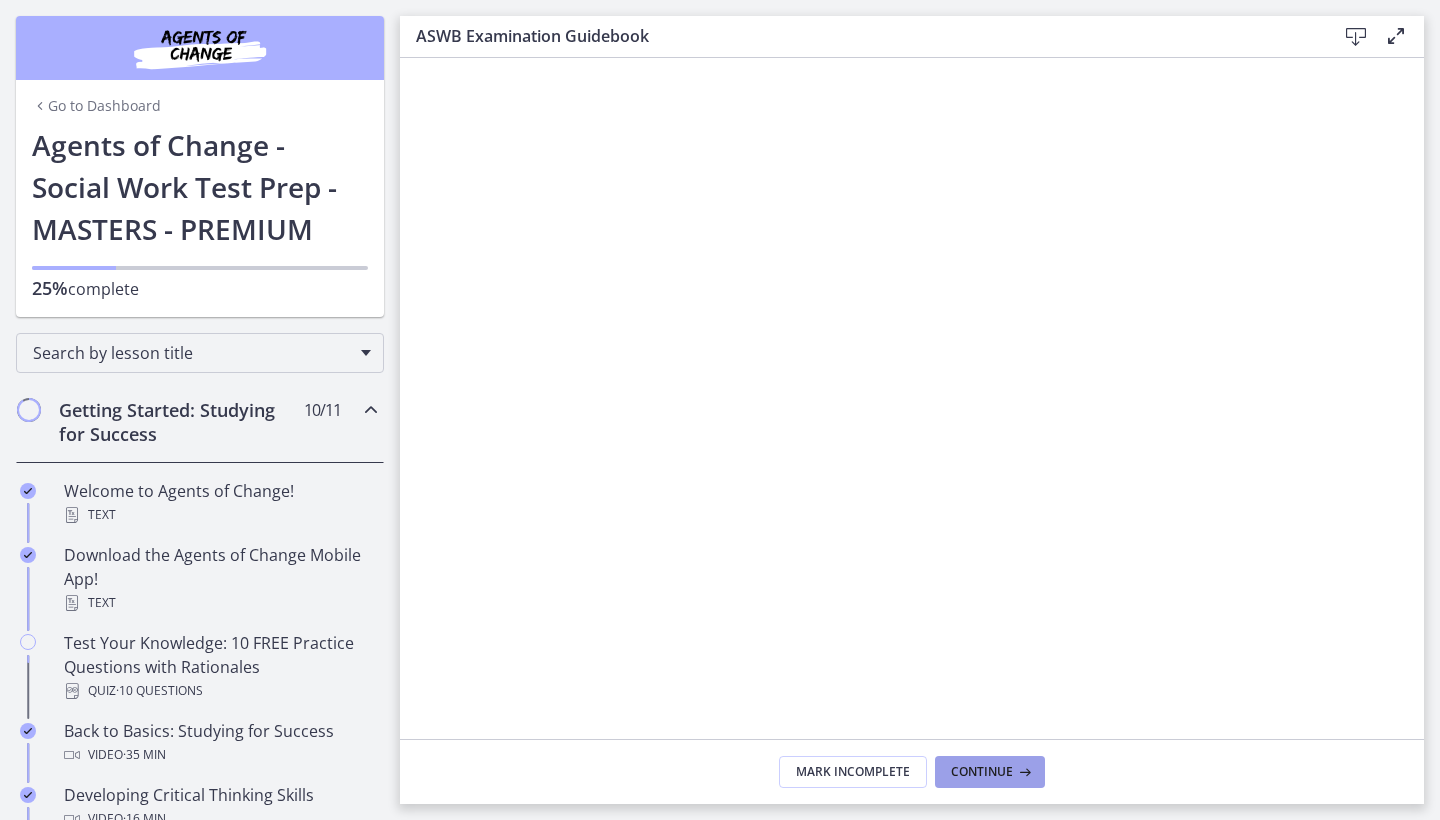 click on "Continue" at bounding box center (982, 772) 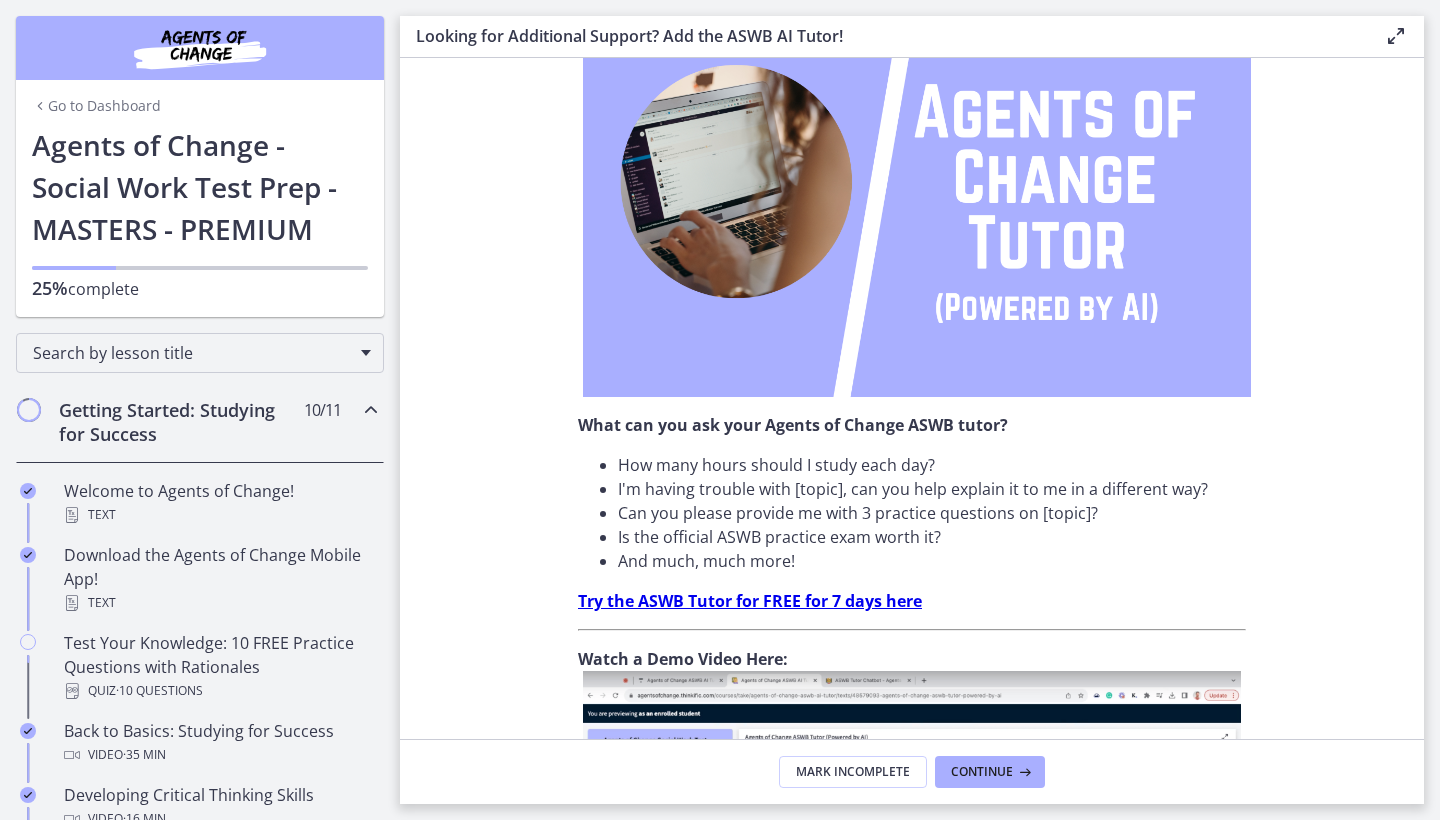 scroll, scrollTop: 315, scrollLeft: 0, axis: vertical 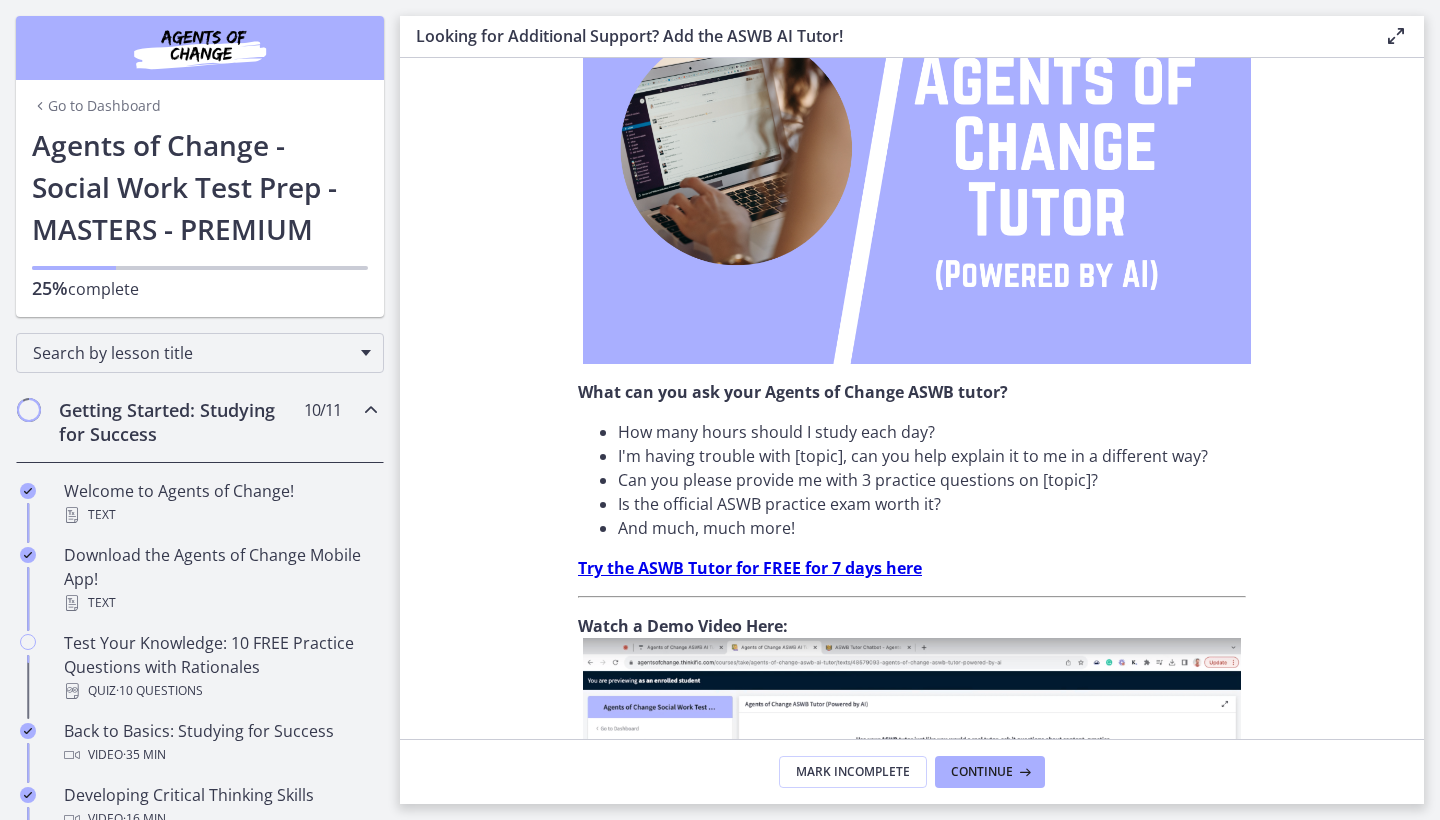 click on "Try the ASWB Tutor for FREE for 7 days here" at bounding box center (750, 568) 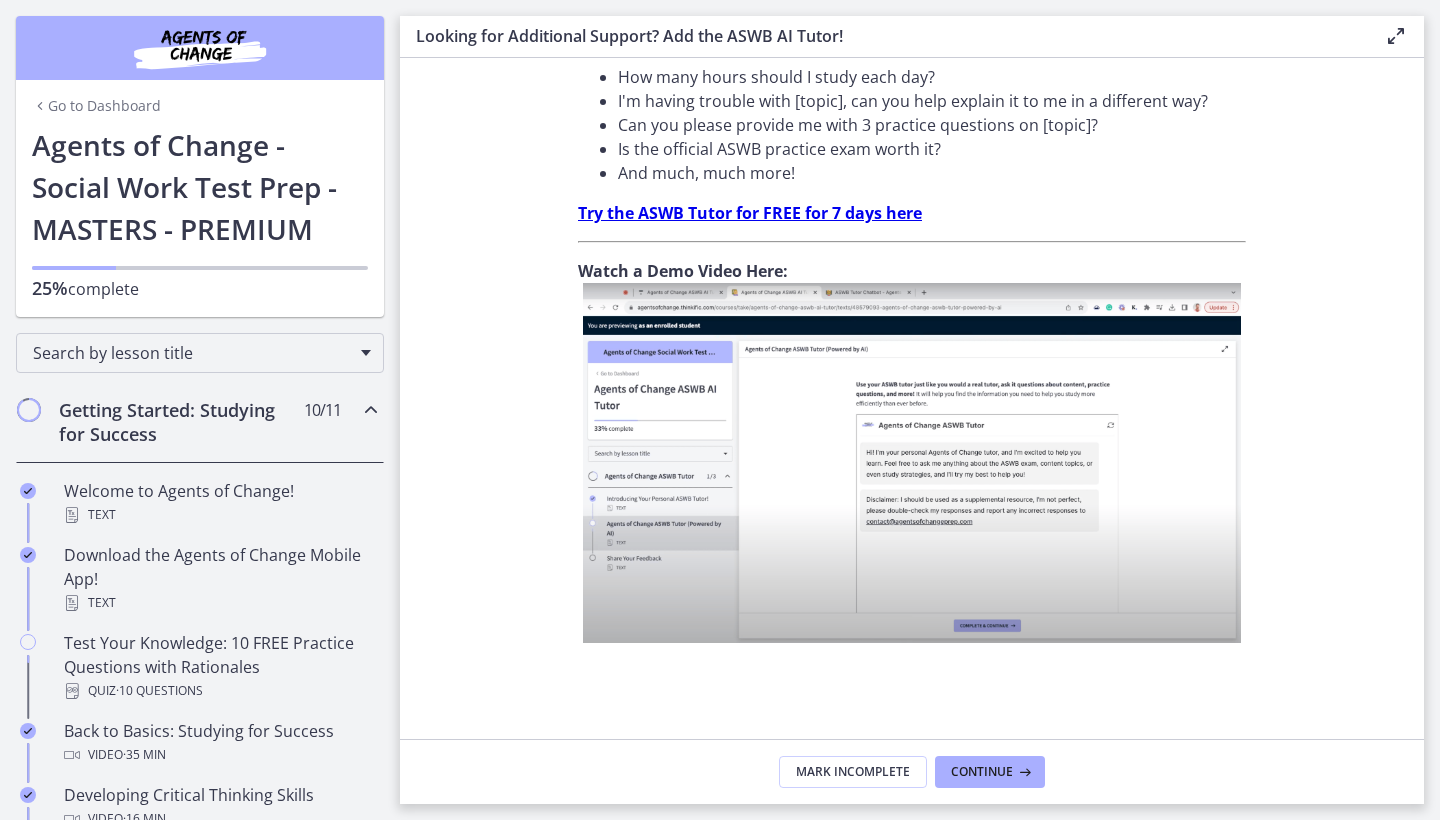 scroll, scrollTop: 670, scrollLeft: 0, axis: vertical 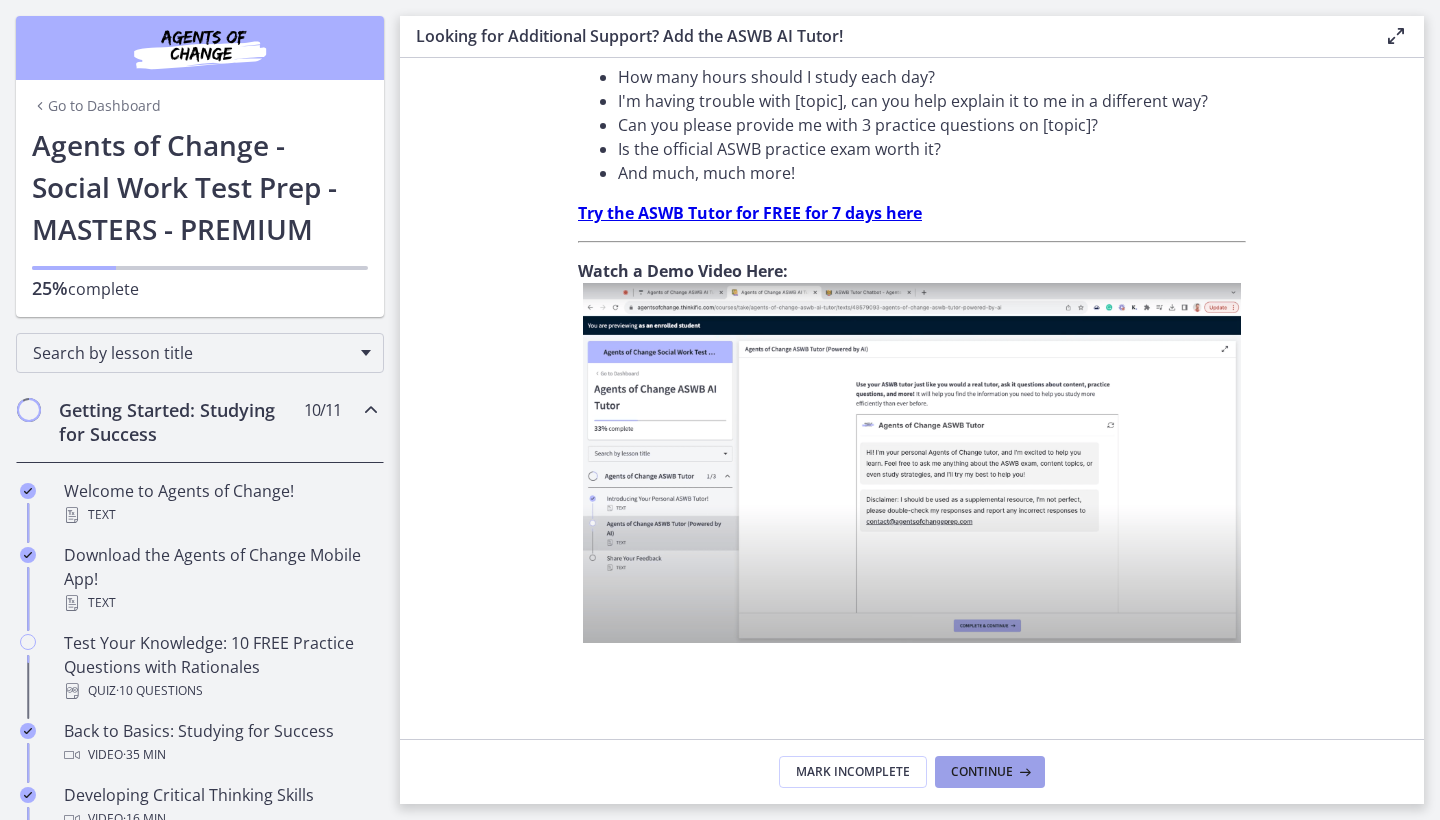 click on "Continue" at bounding box center [982, 772] 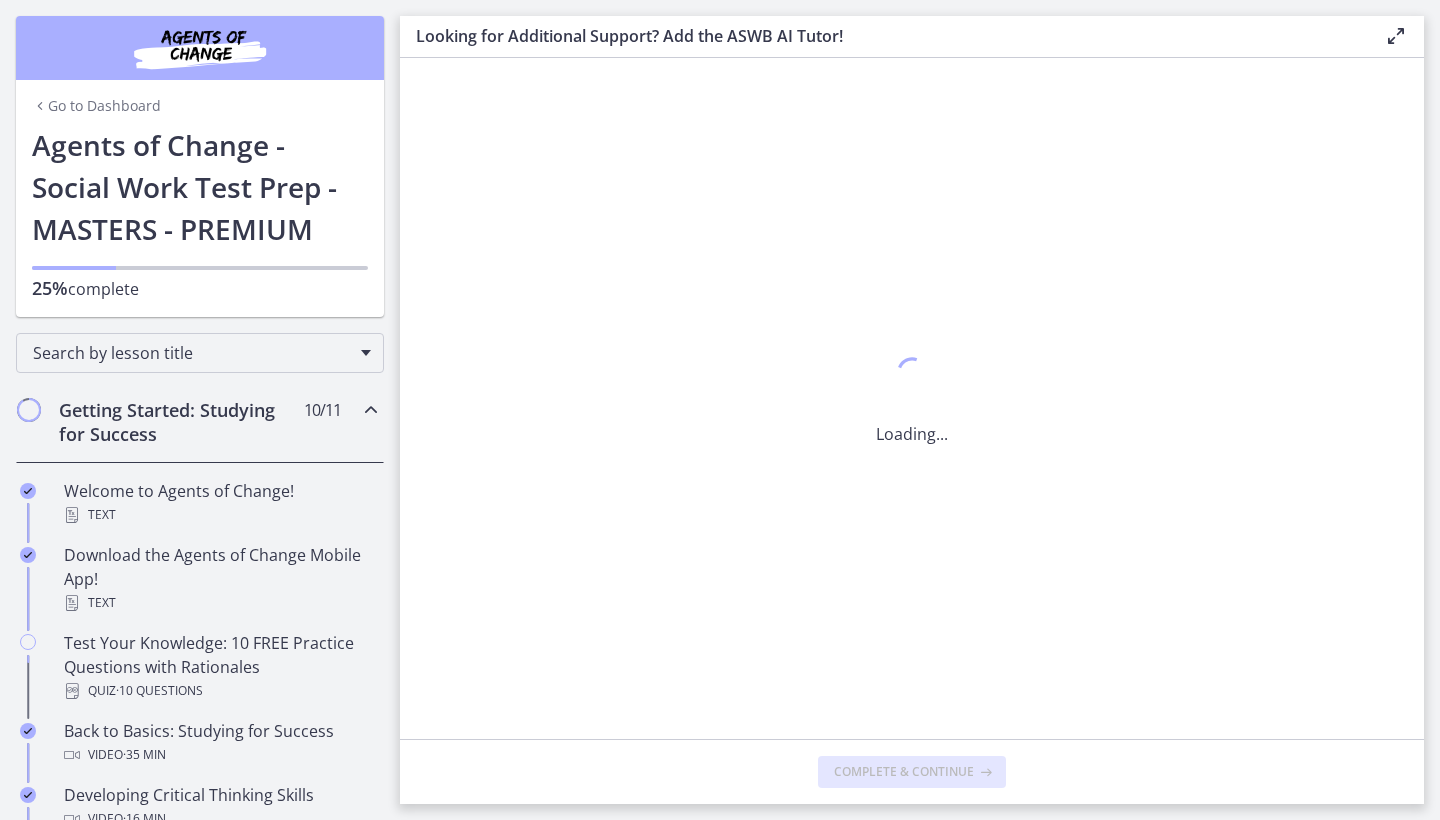 scroll, scrollTop: 0, scrollLeft: 0, axis: both 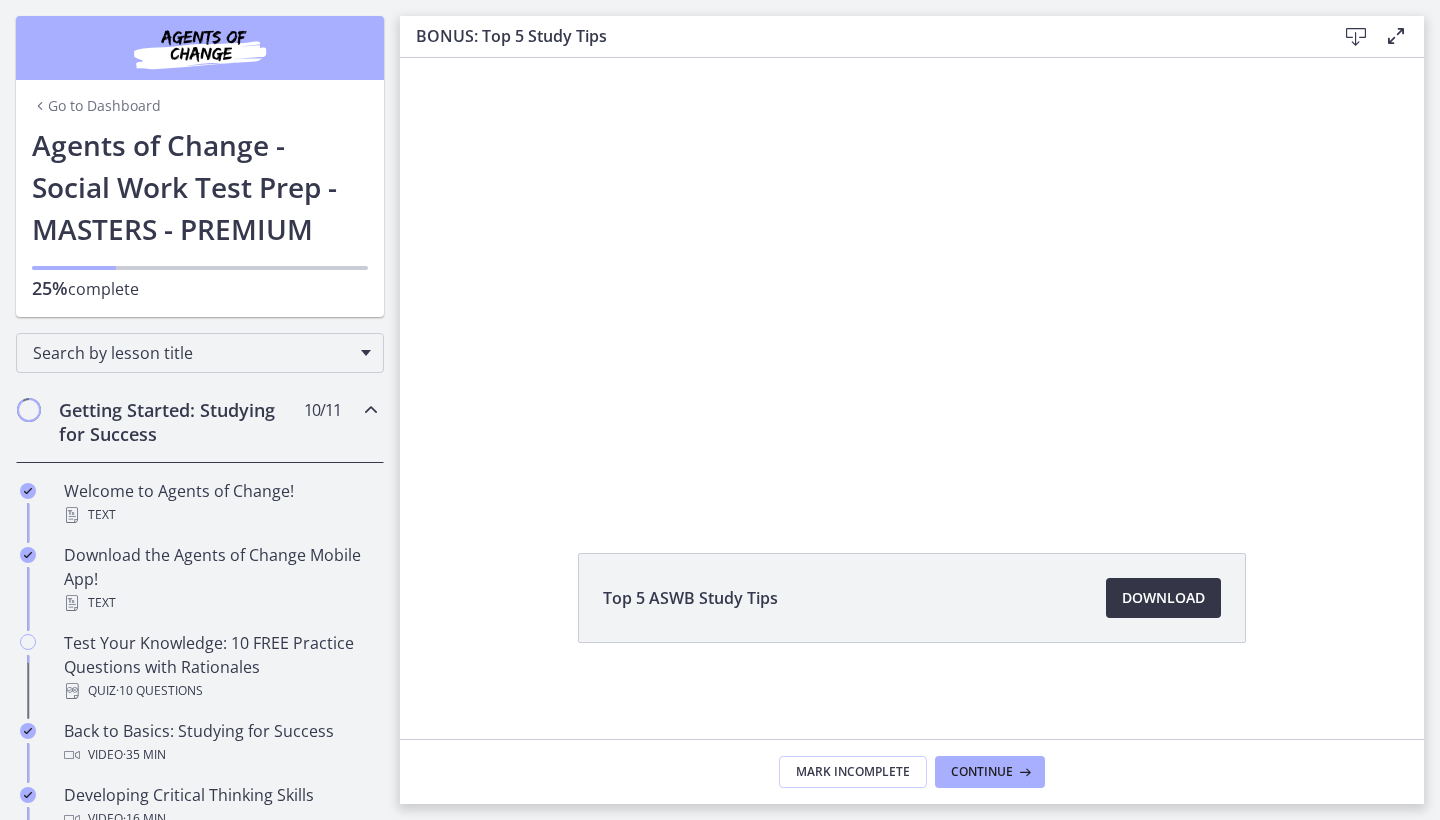 click on "Download
Opens in a new window" at bounding box center (1163, 598) 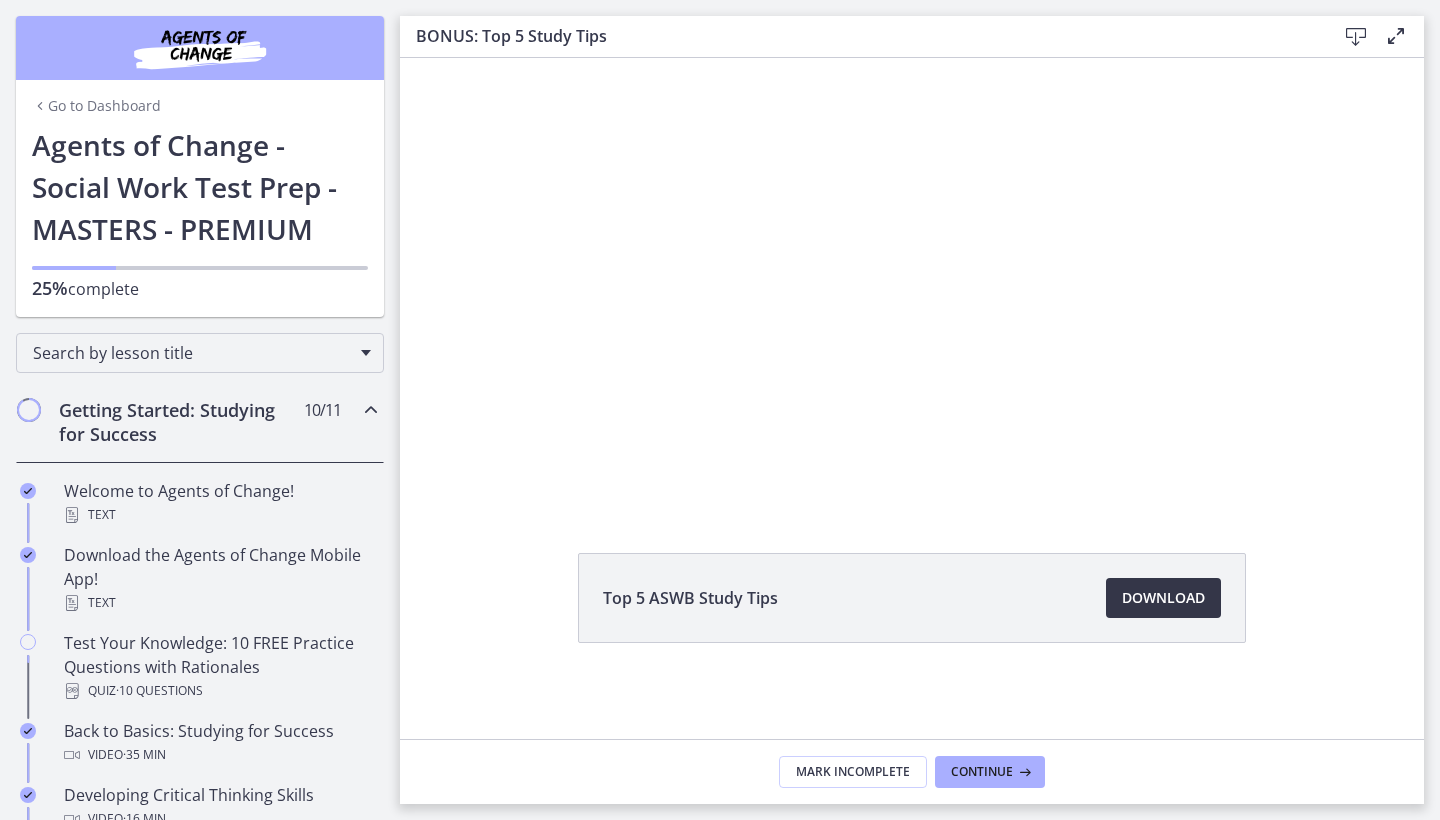 click on "Download
Opens in a new window" at bounding box center (1163, 598) 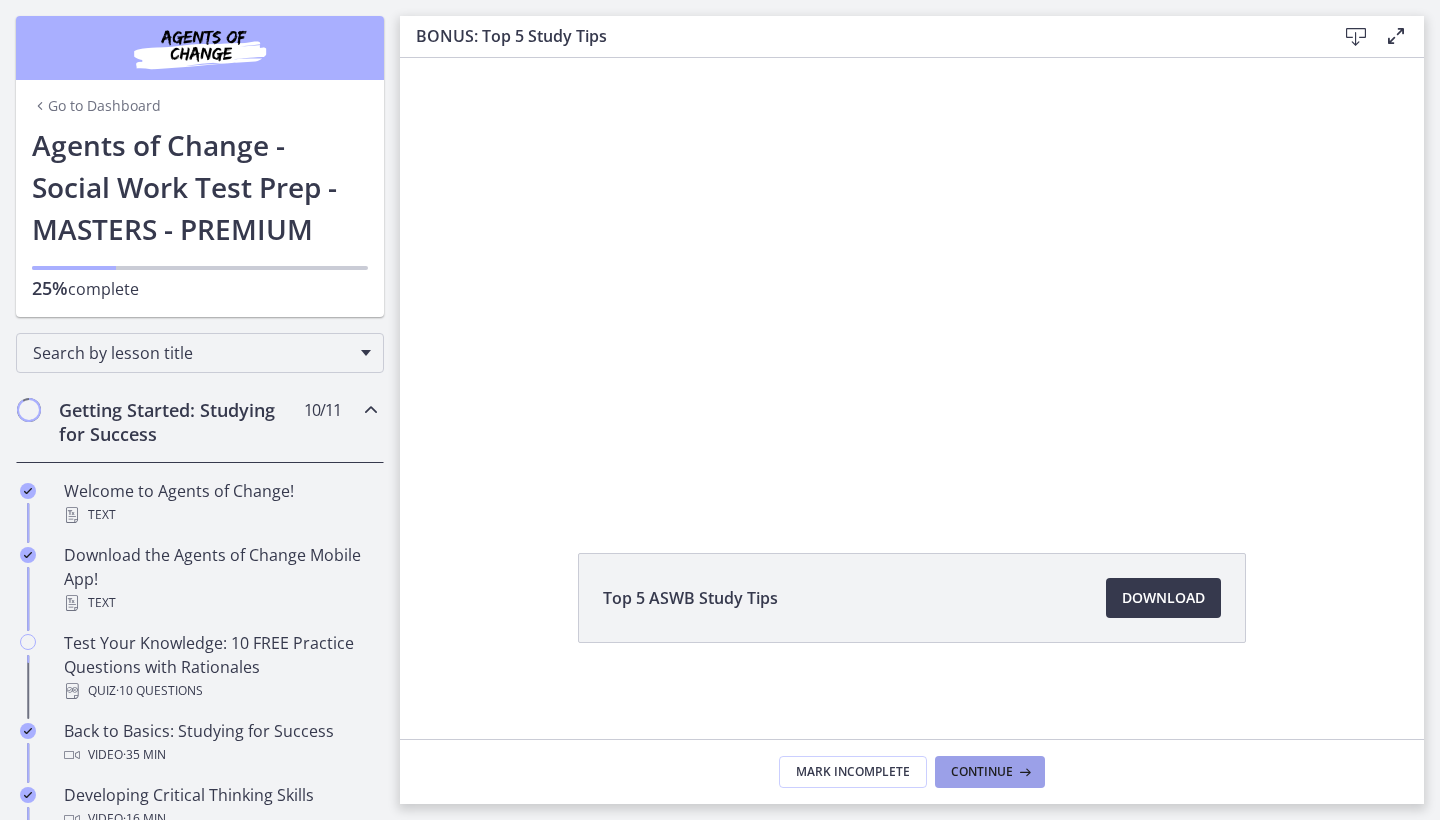 click on "Continue" at bounding box center (982, 772) 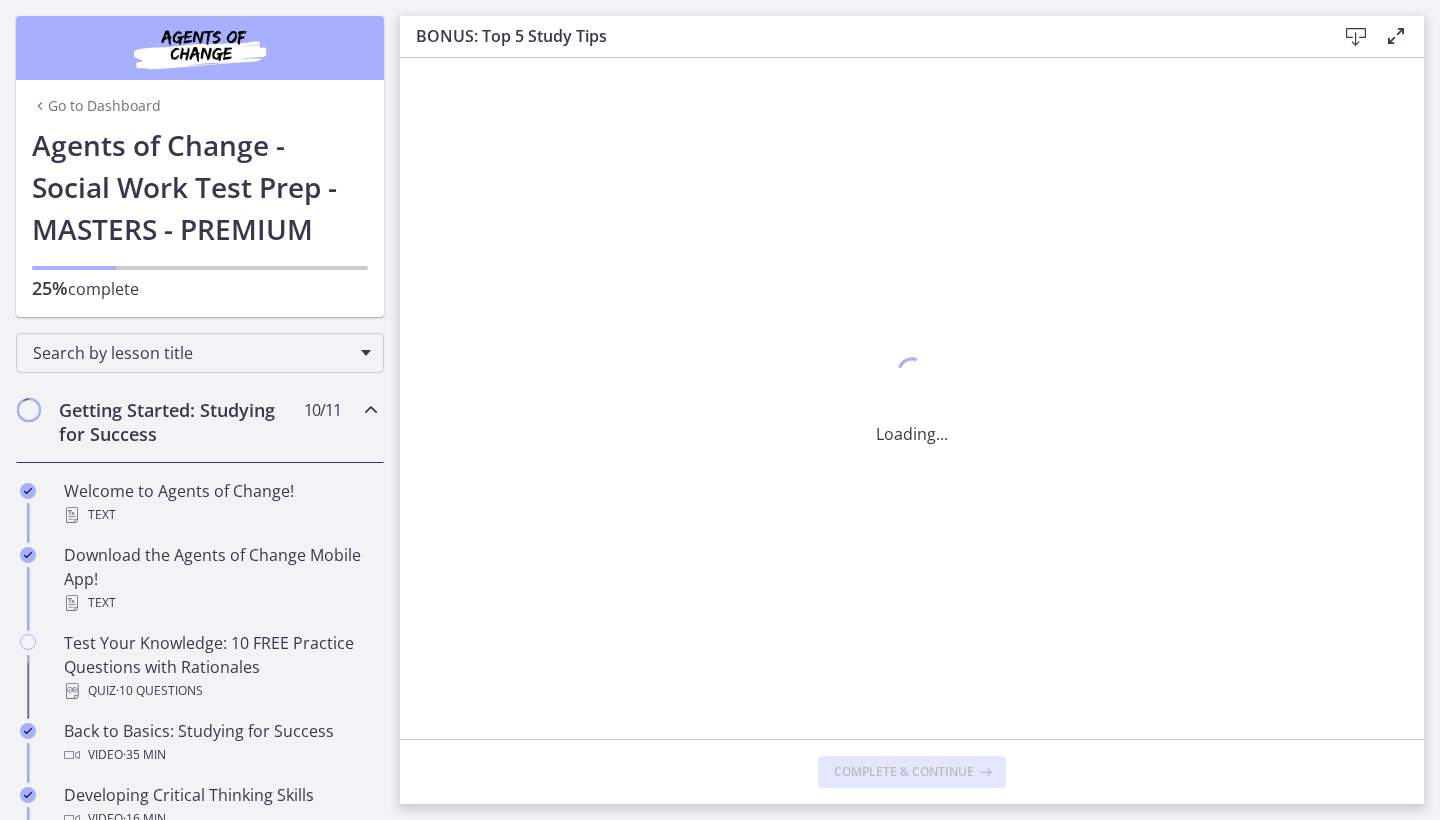 scroll, scrollTop: 0, scrollLeft: 0, axis: both 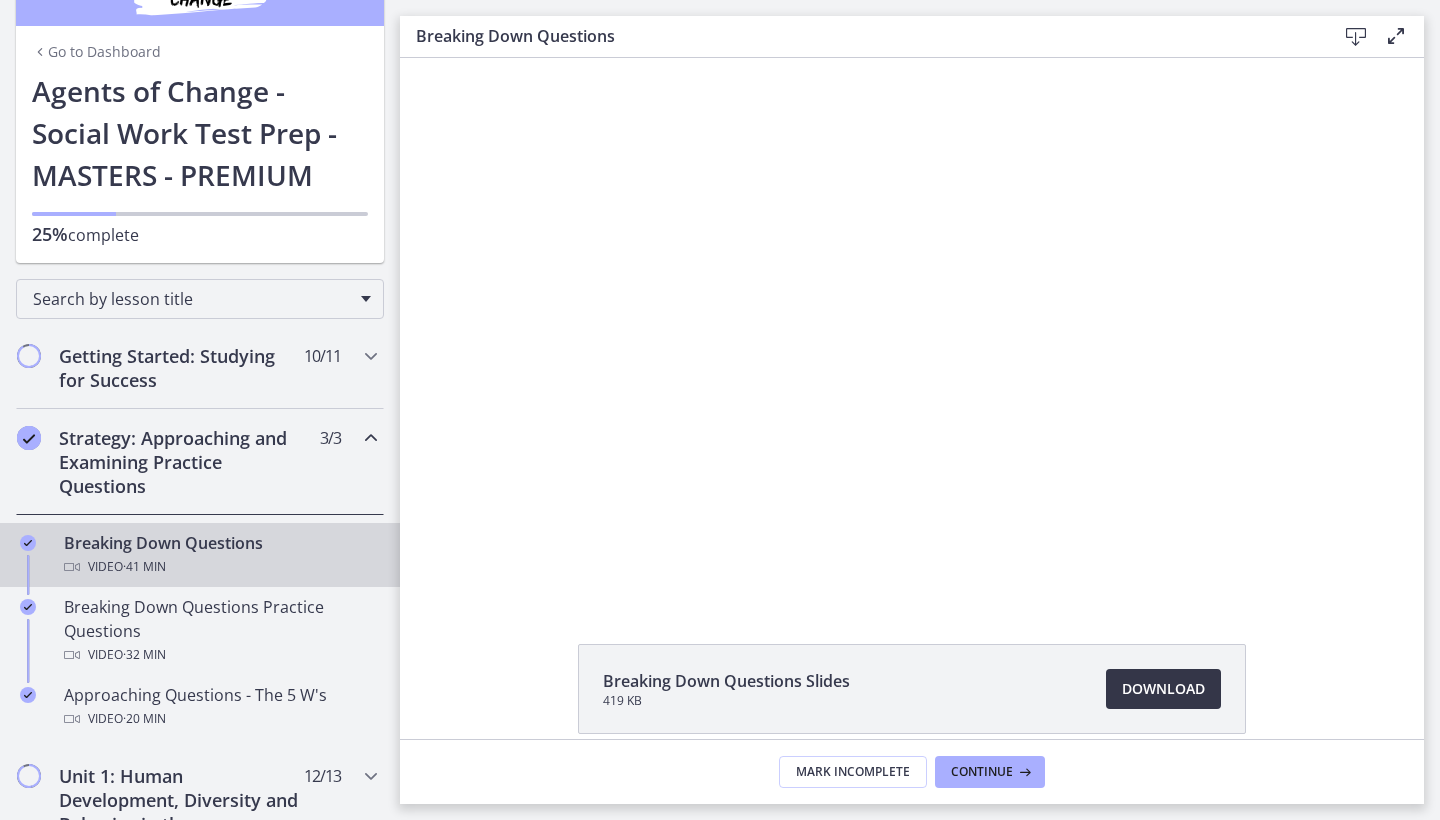 click on "Download
Opens in a new window" at bounding box center [1163, 689] 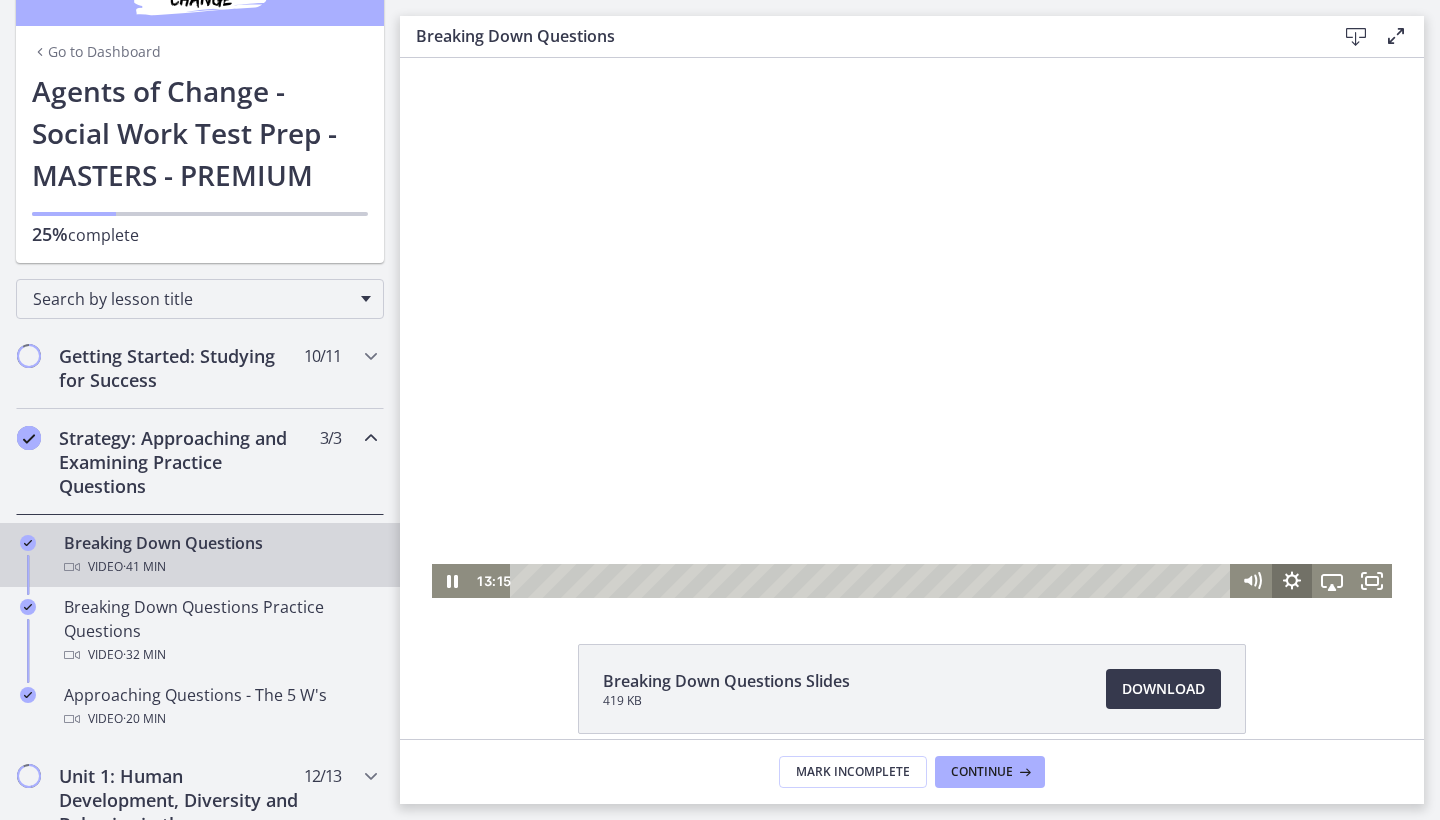 click 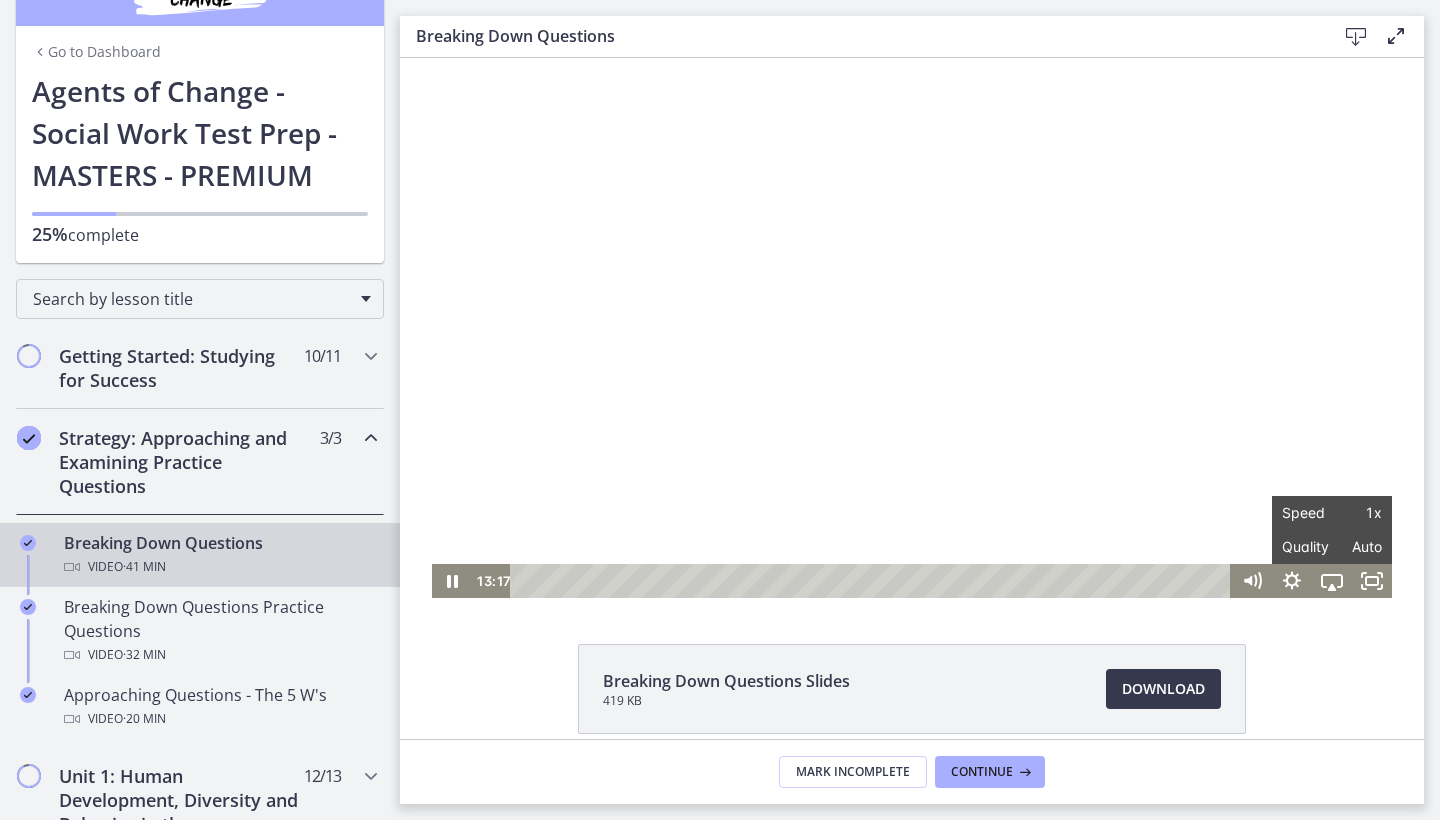 click at bounding box center [912, 328] 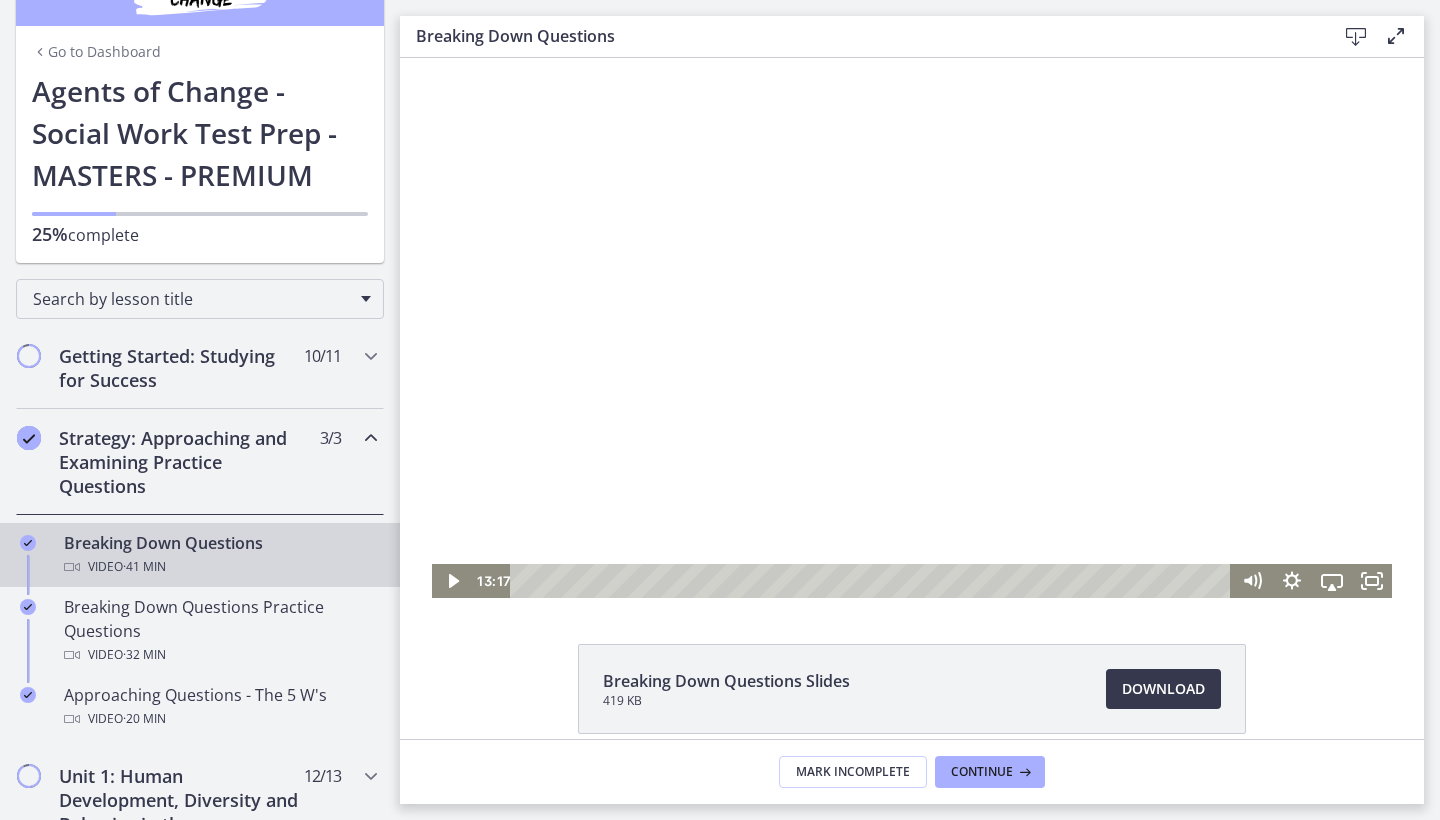 click at bounding box center [912, 328] 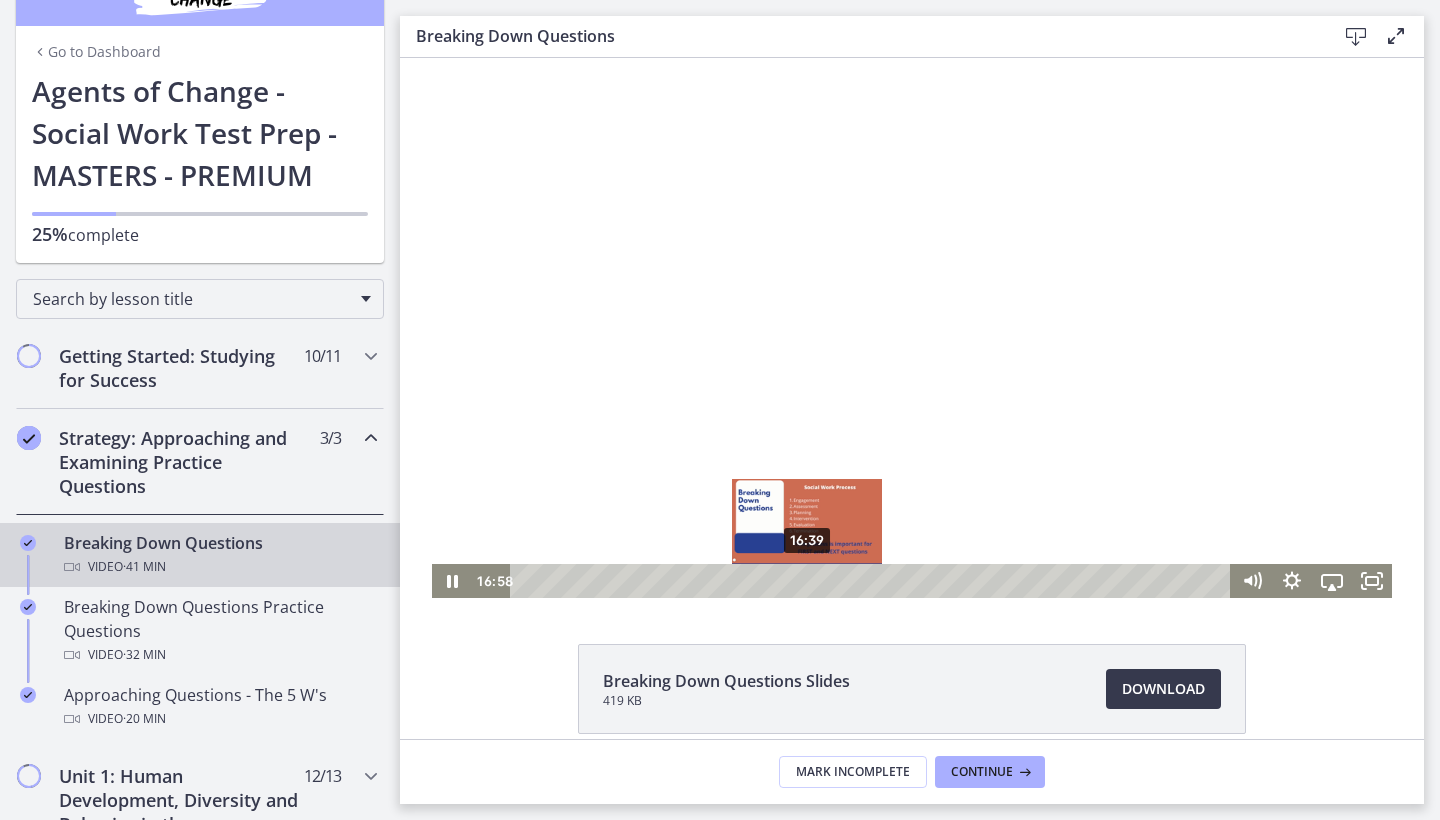 click at bounding box center [812, 580] 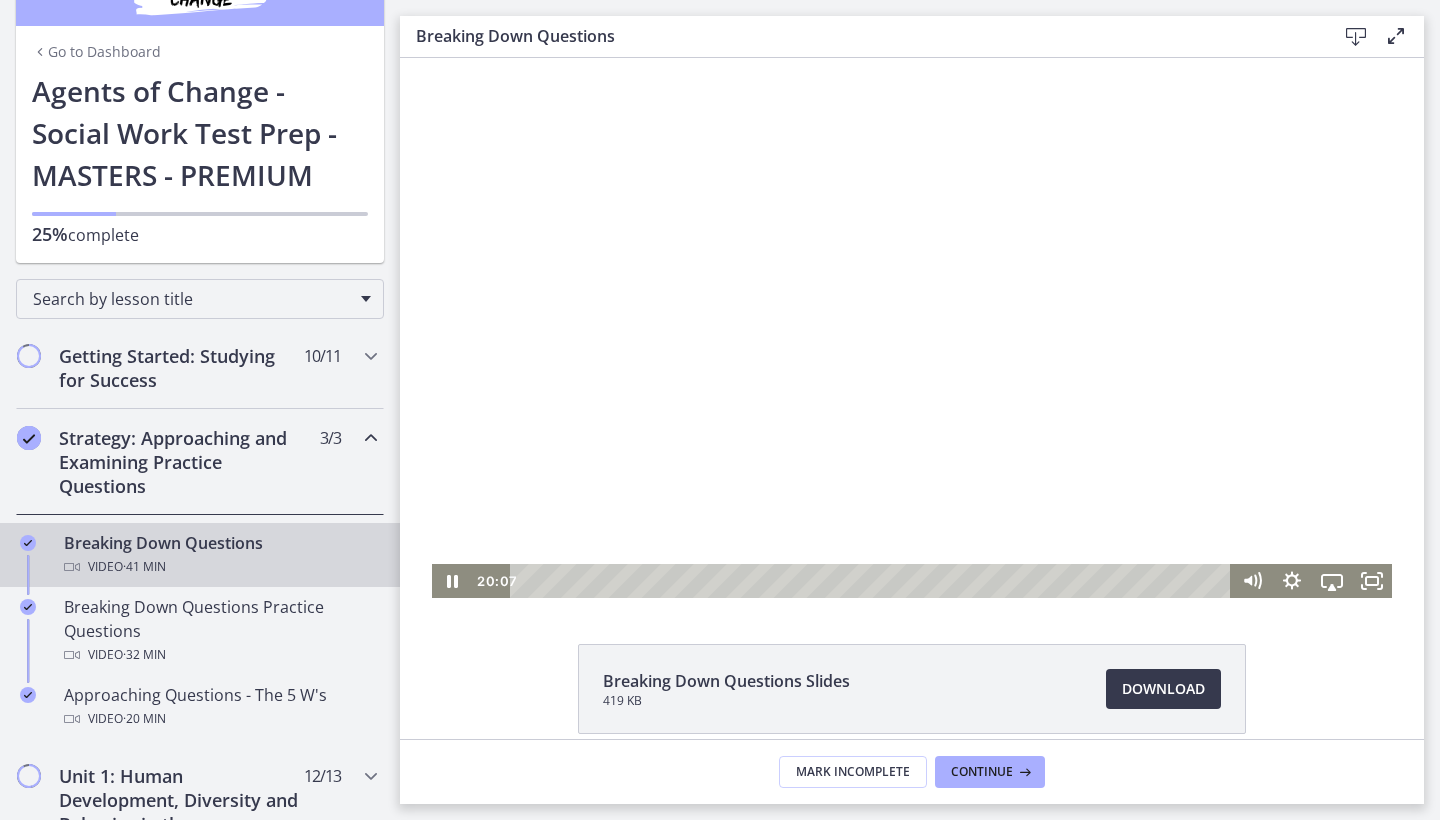 click at bounding box center (912, 328) 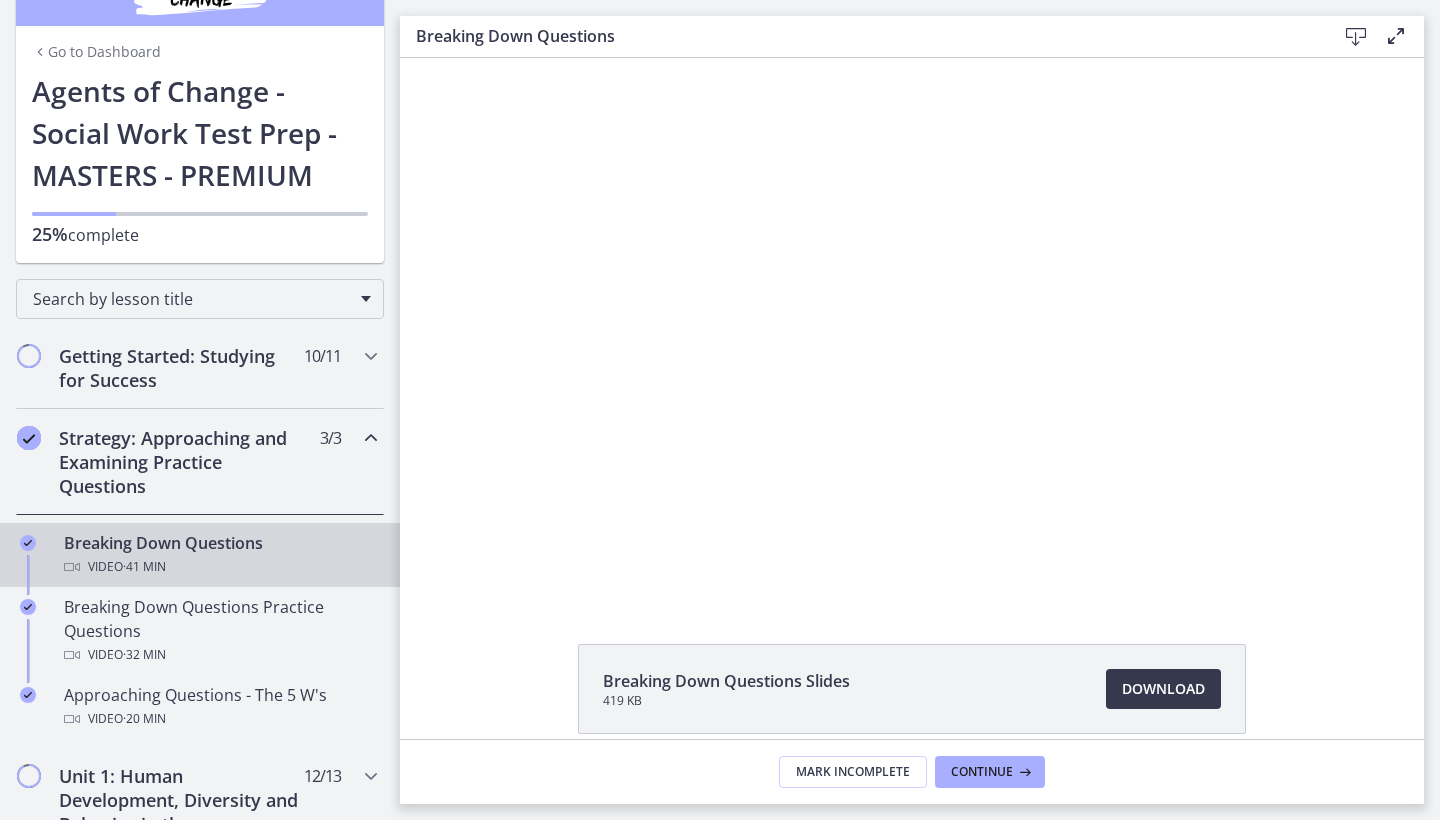 click at bounding box center (912, 328) 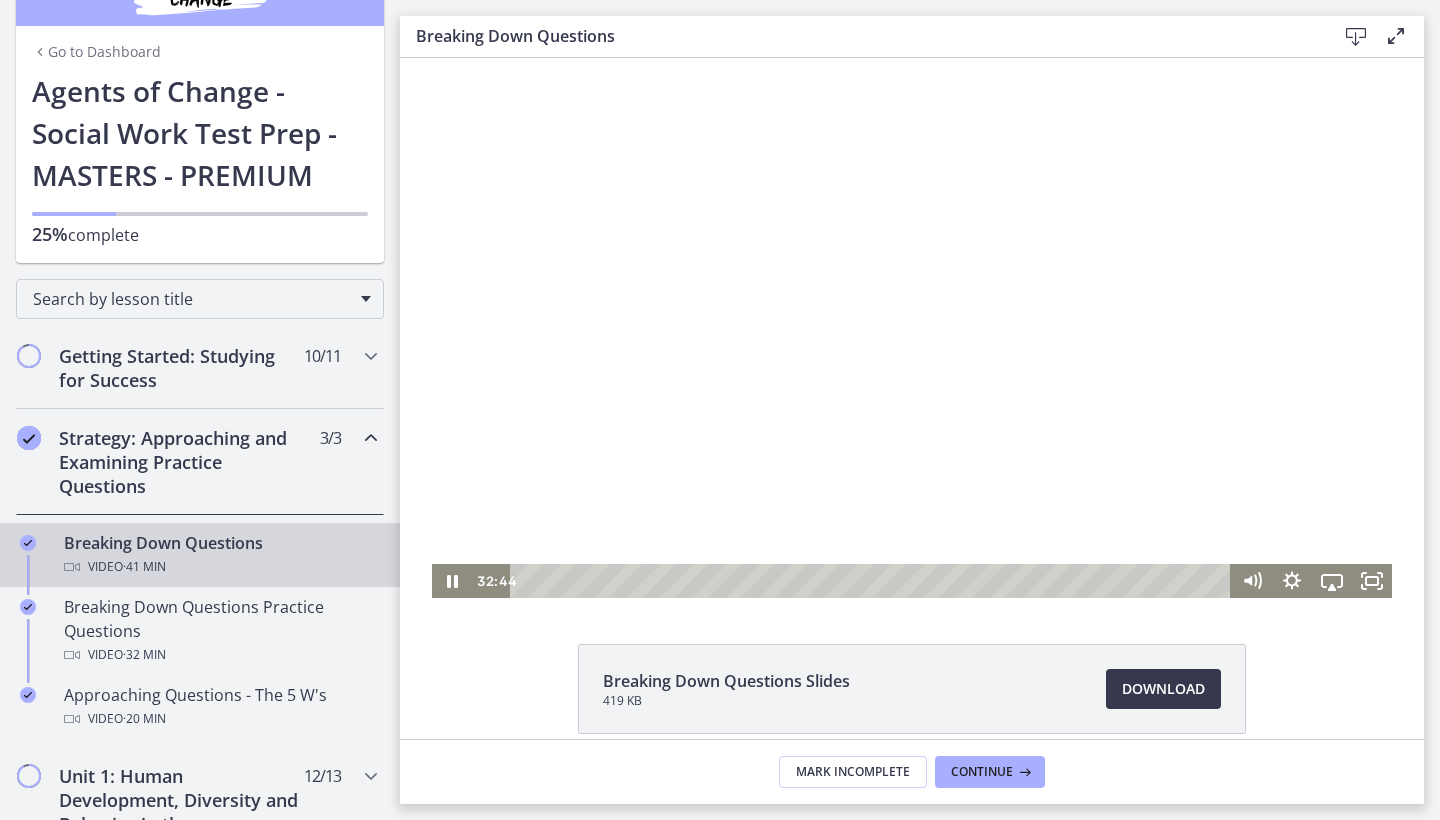 click at bounding box center (912, 328) 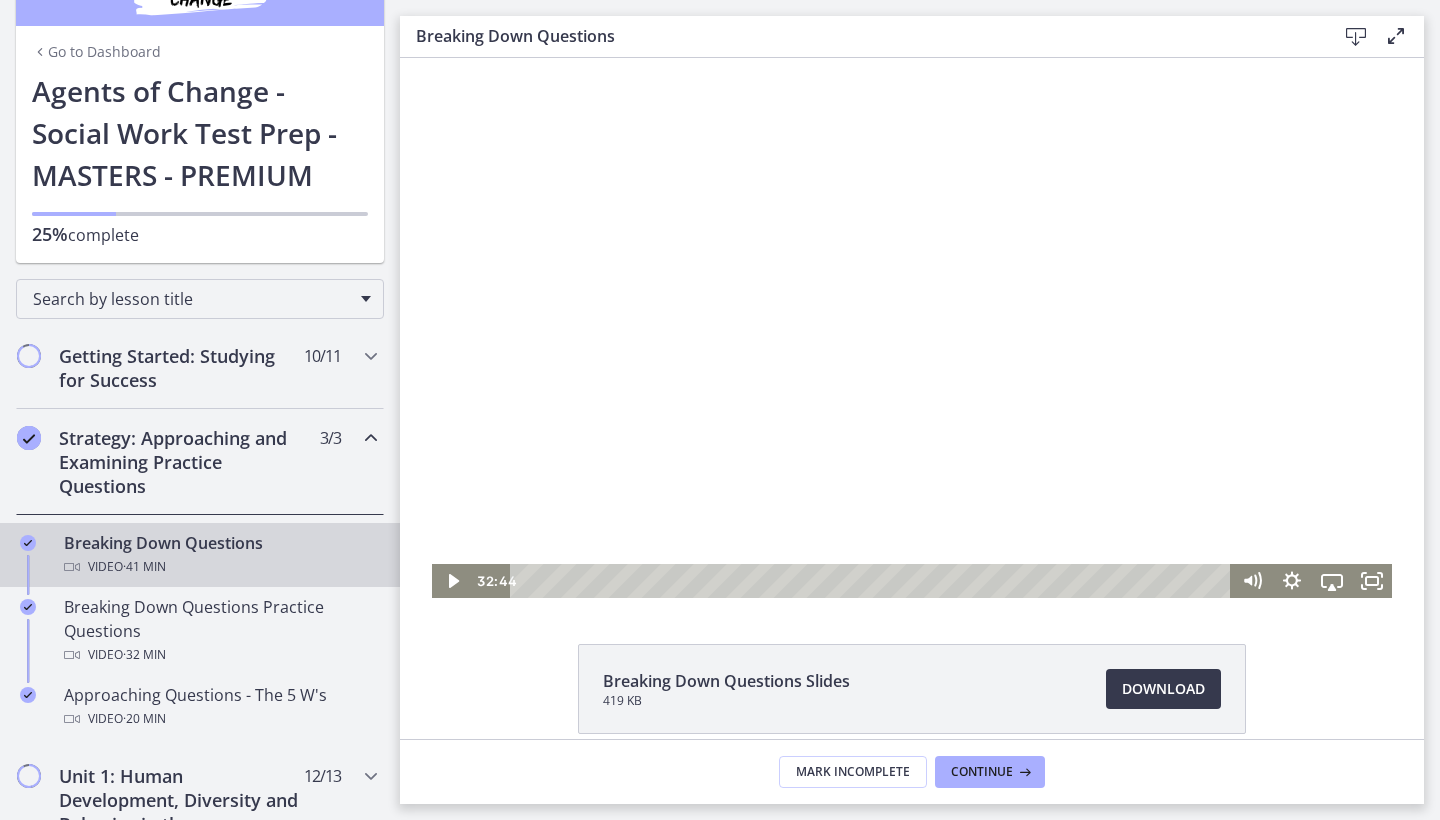 click at bounding box center [912, 328] 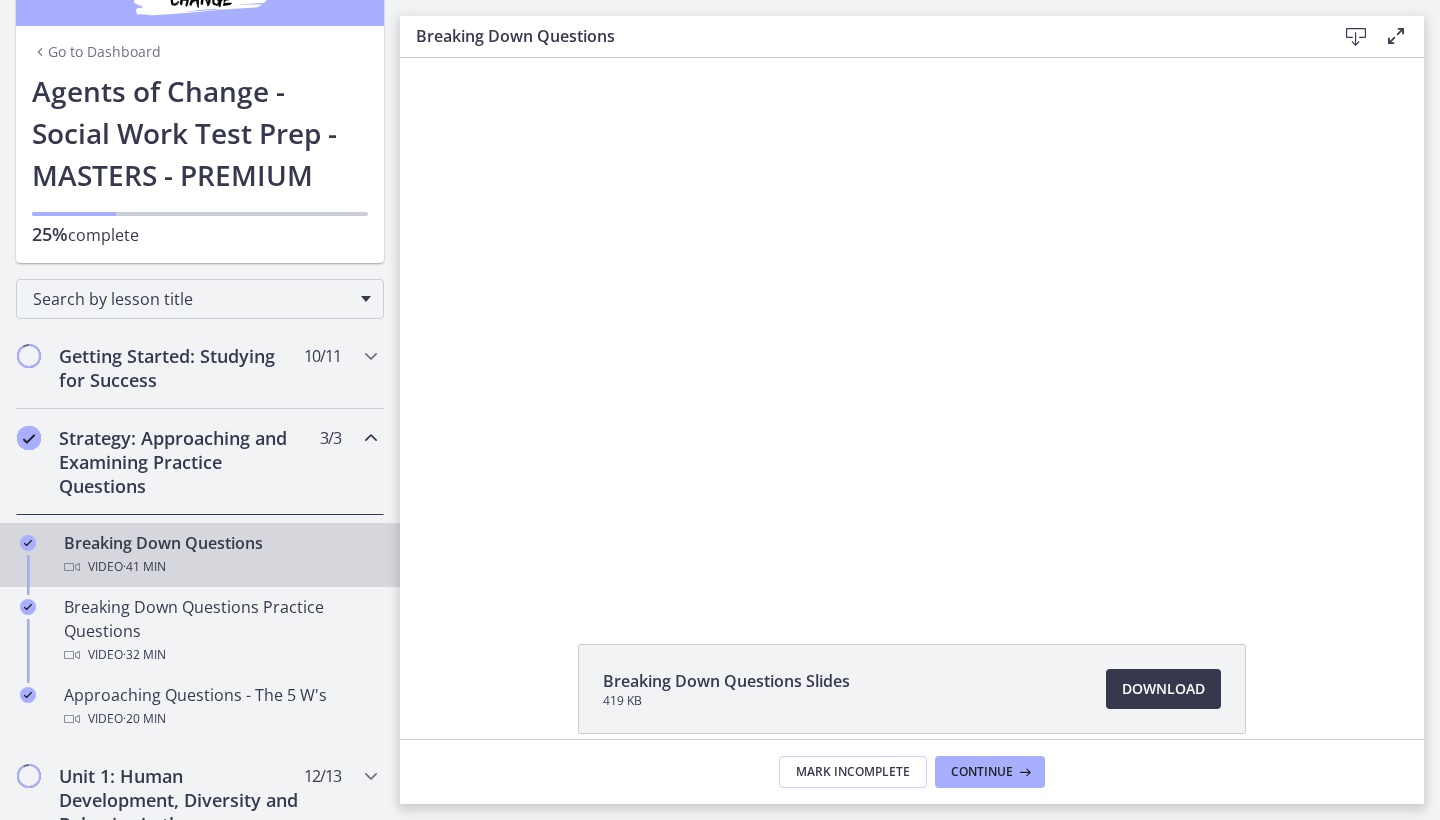 click at bounding box center (912, 328) 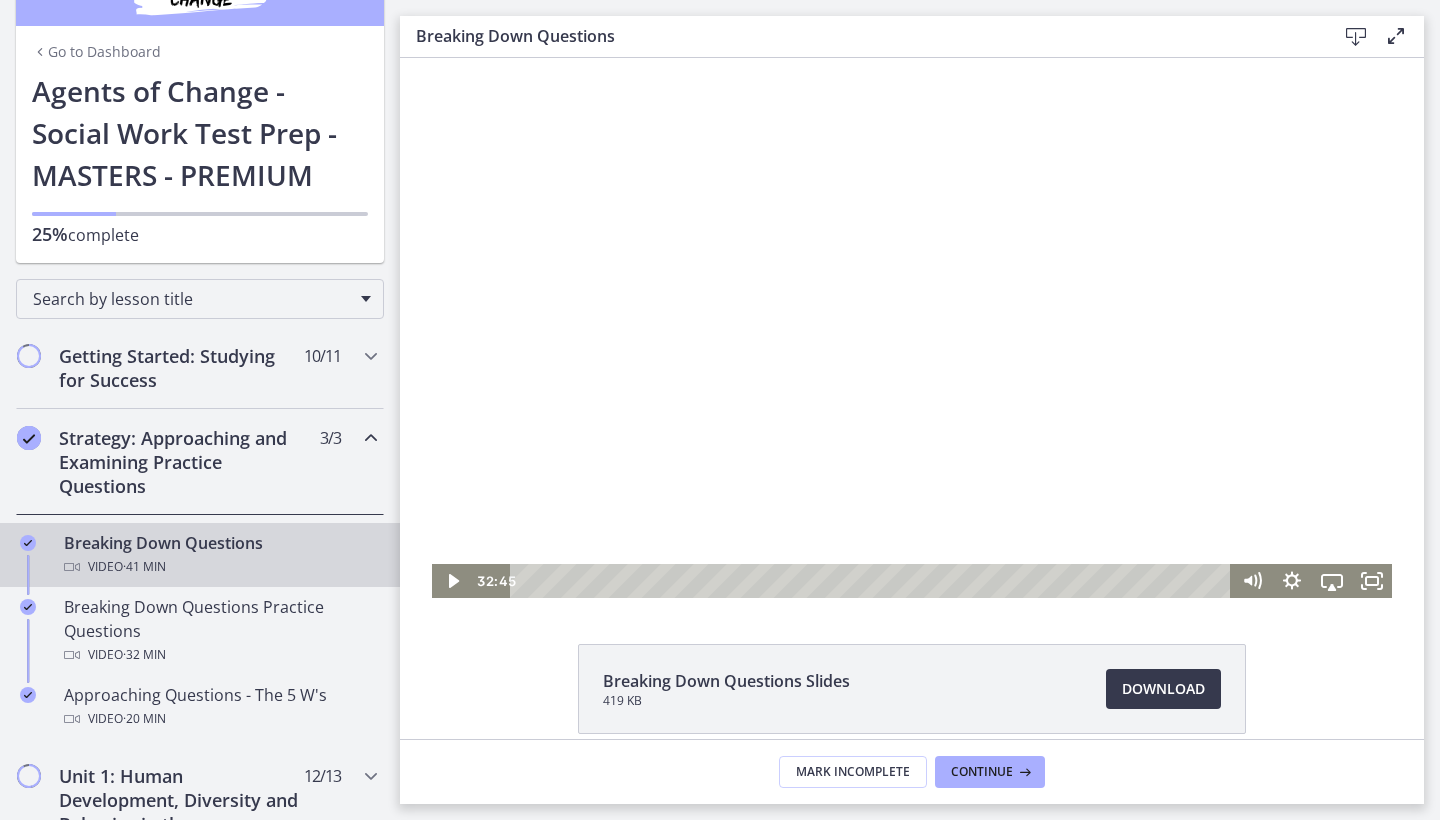click at bounding box center (912, 328) 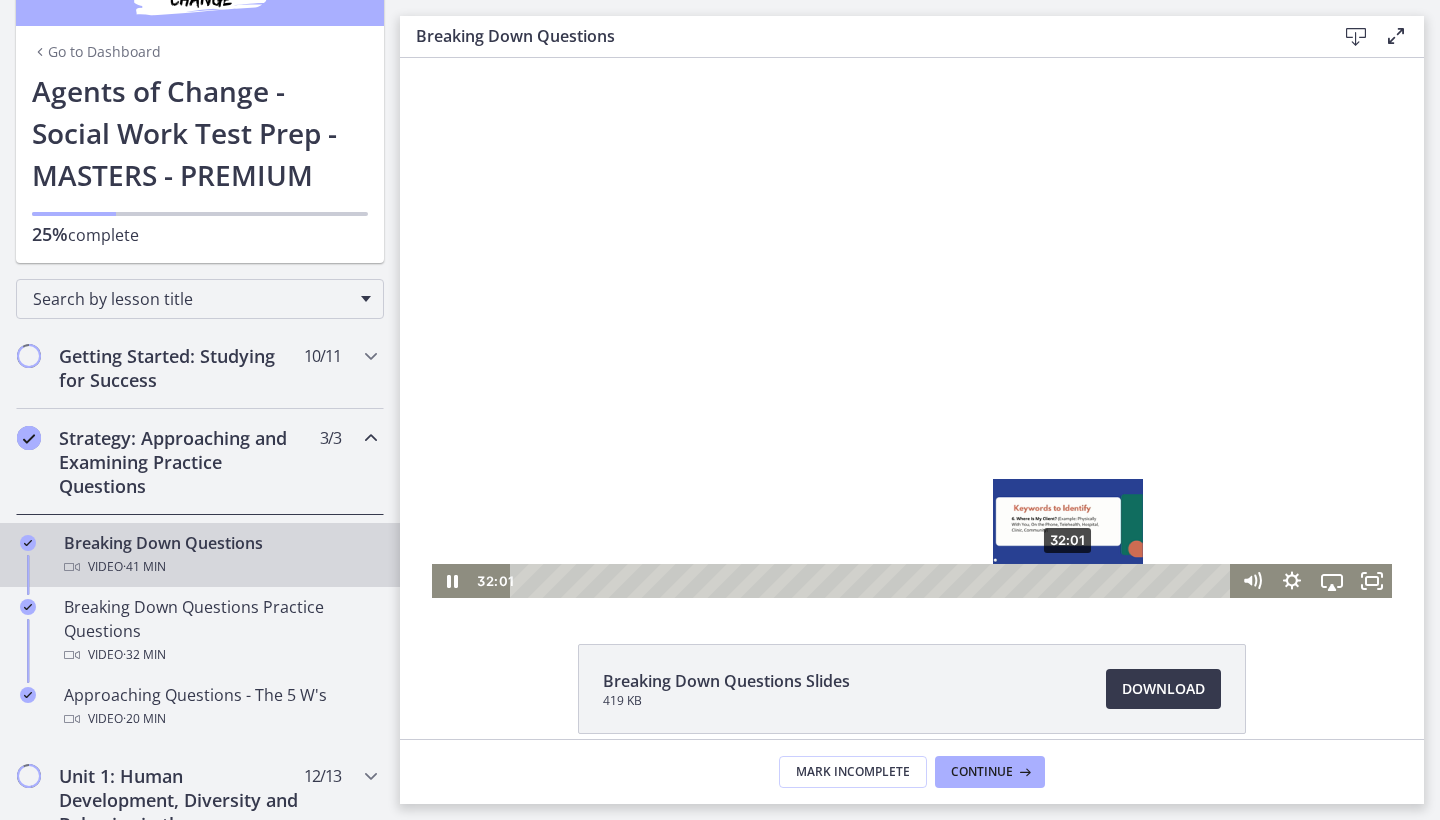 click on "32:01" at bounding box center (873, 581) 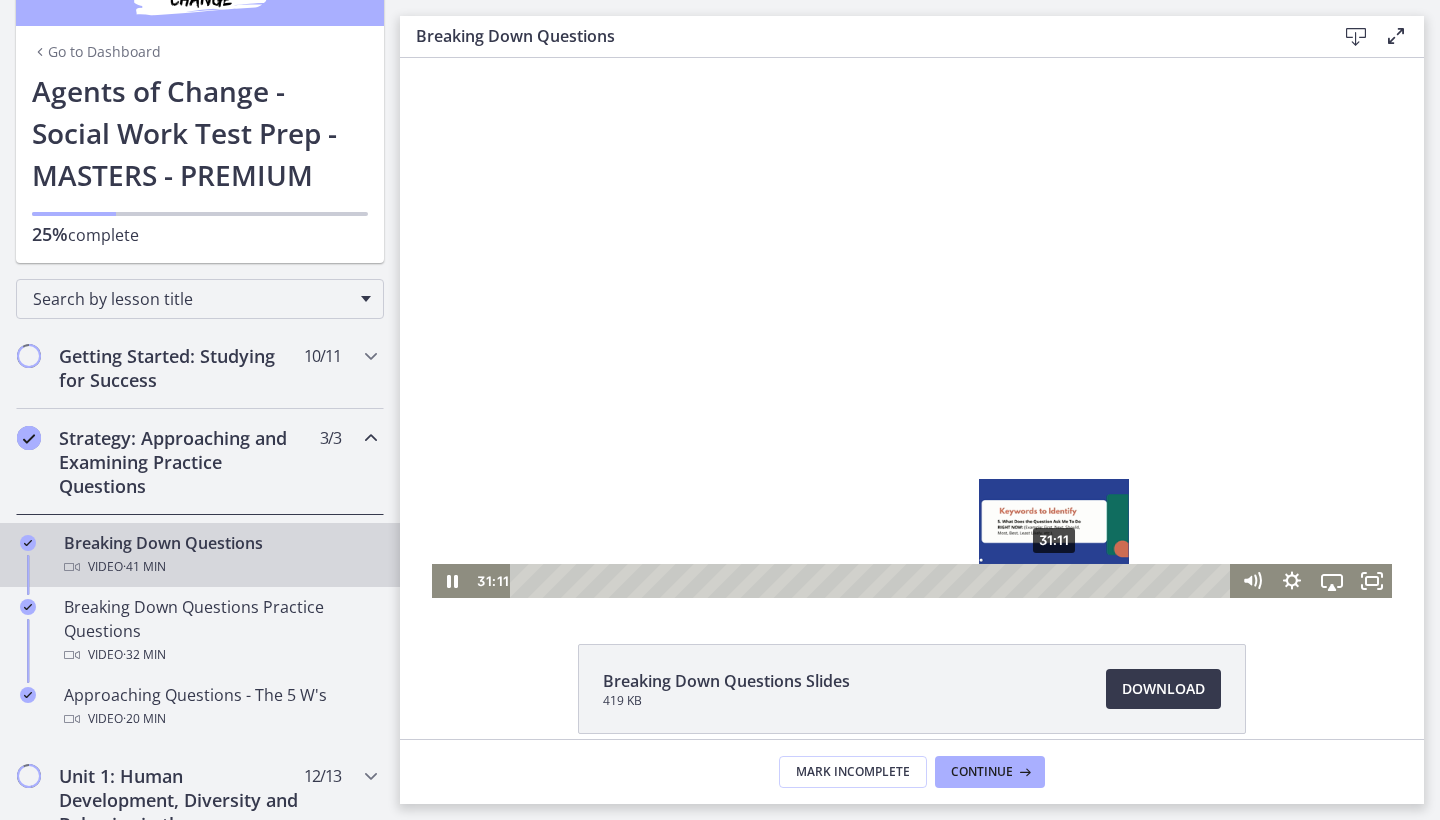 click on "31:11" at bounding box center [873, 581] 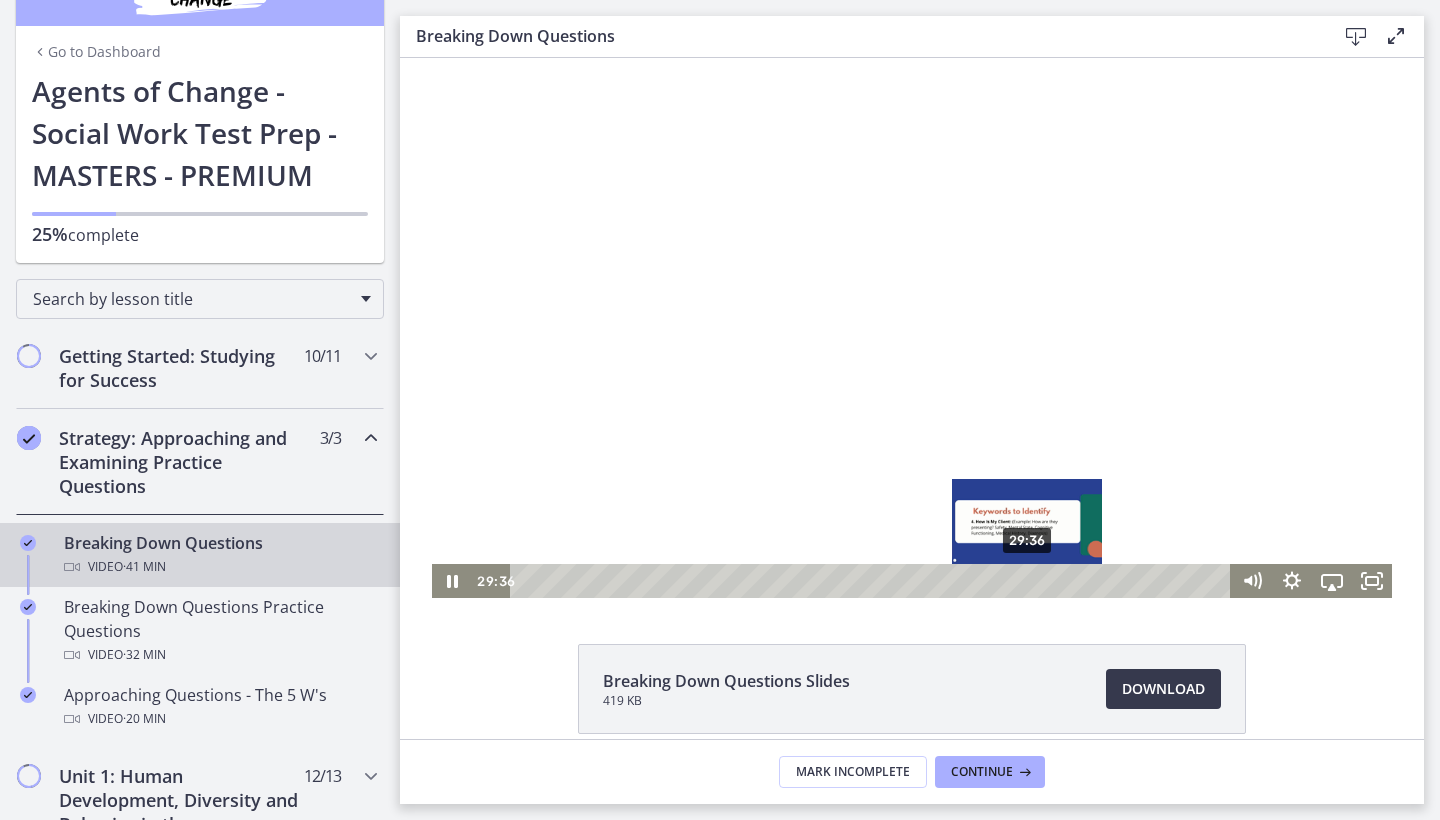 click on "29:36" at bounding box center [873, 581] 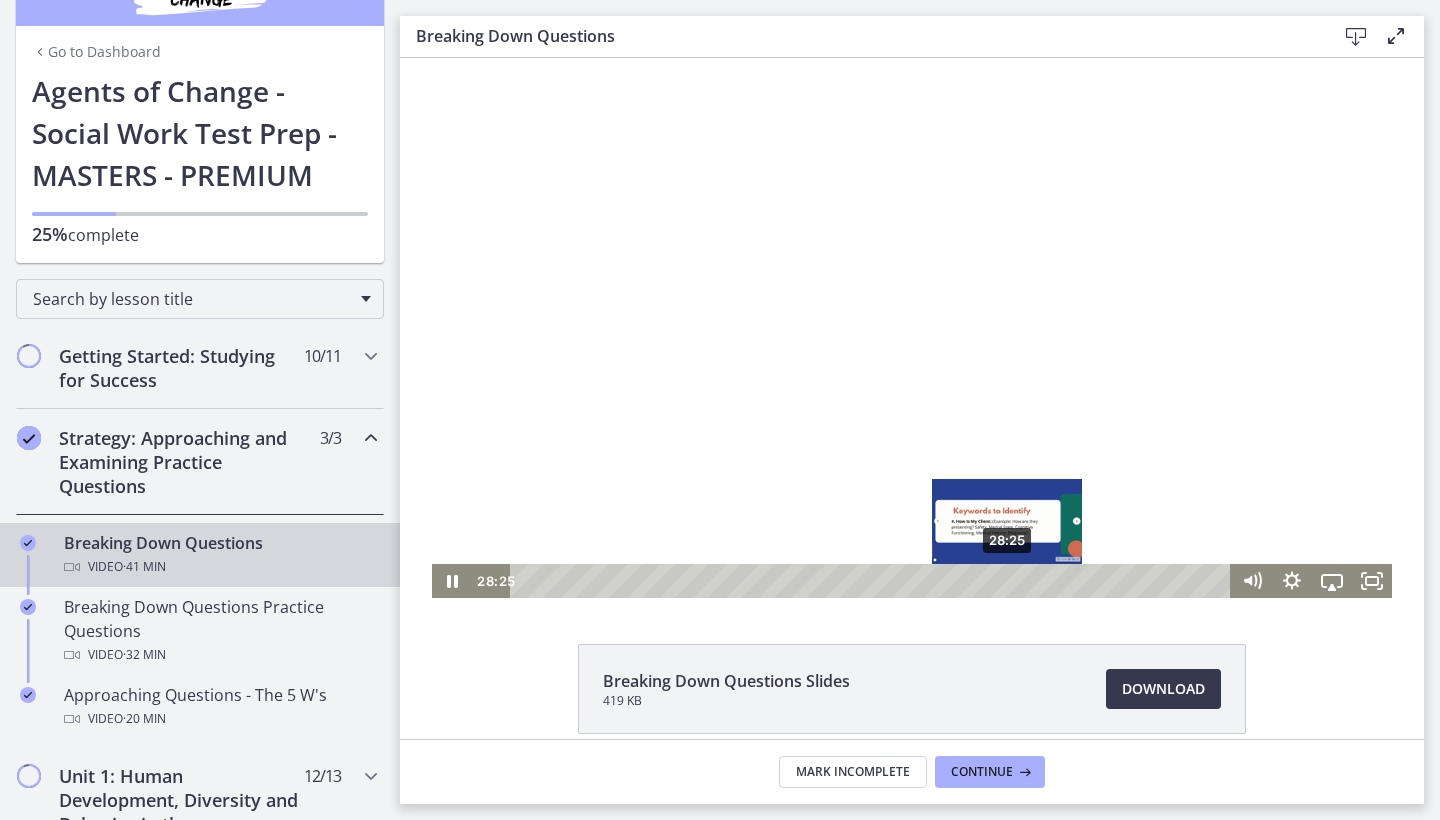 click on "28:25" at bounding box center (873, 581) 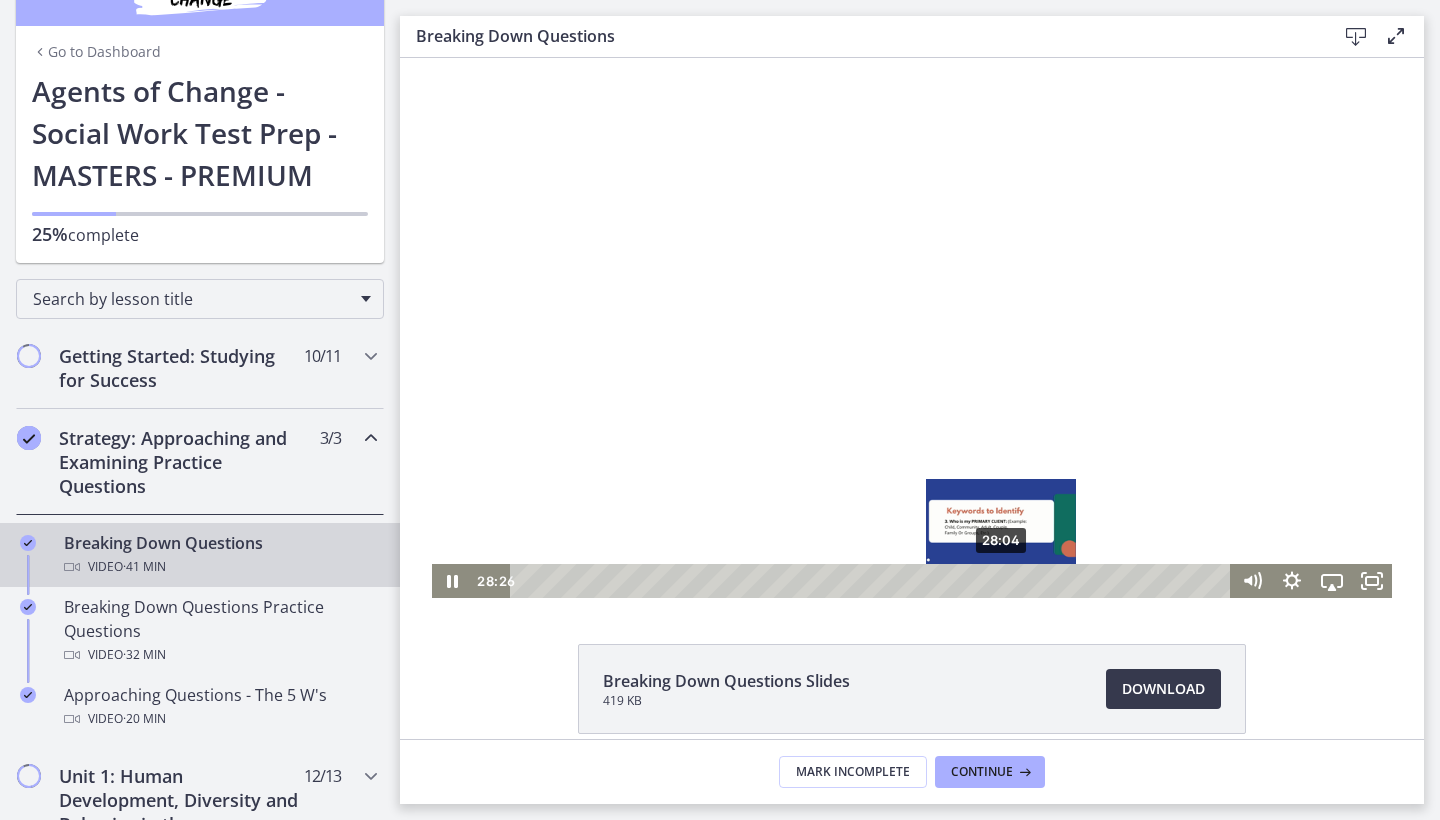 click on "28:04" at bounding box center (873, 581) 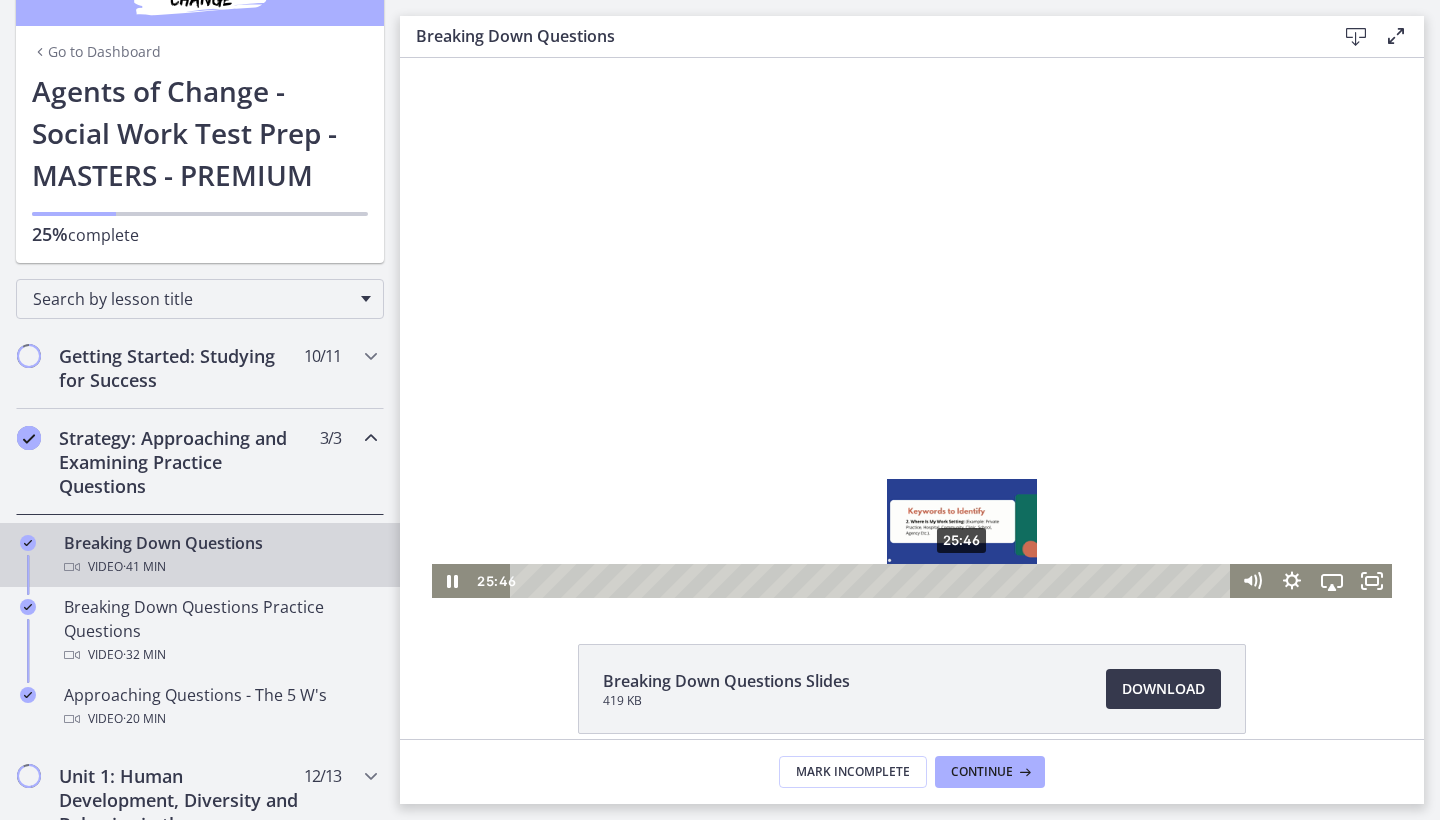 click on "25:46" at bounding box center [873, 581] 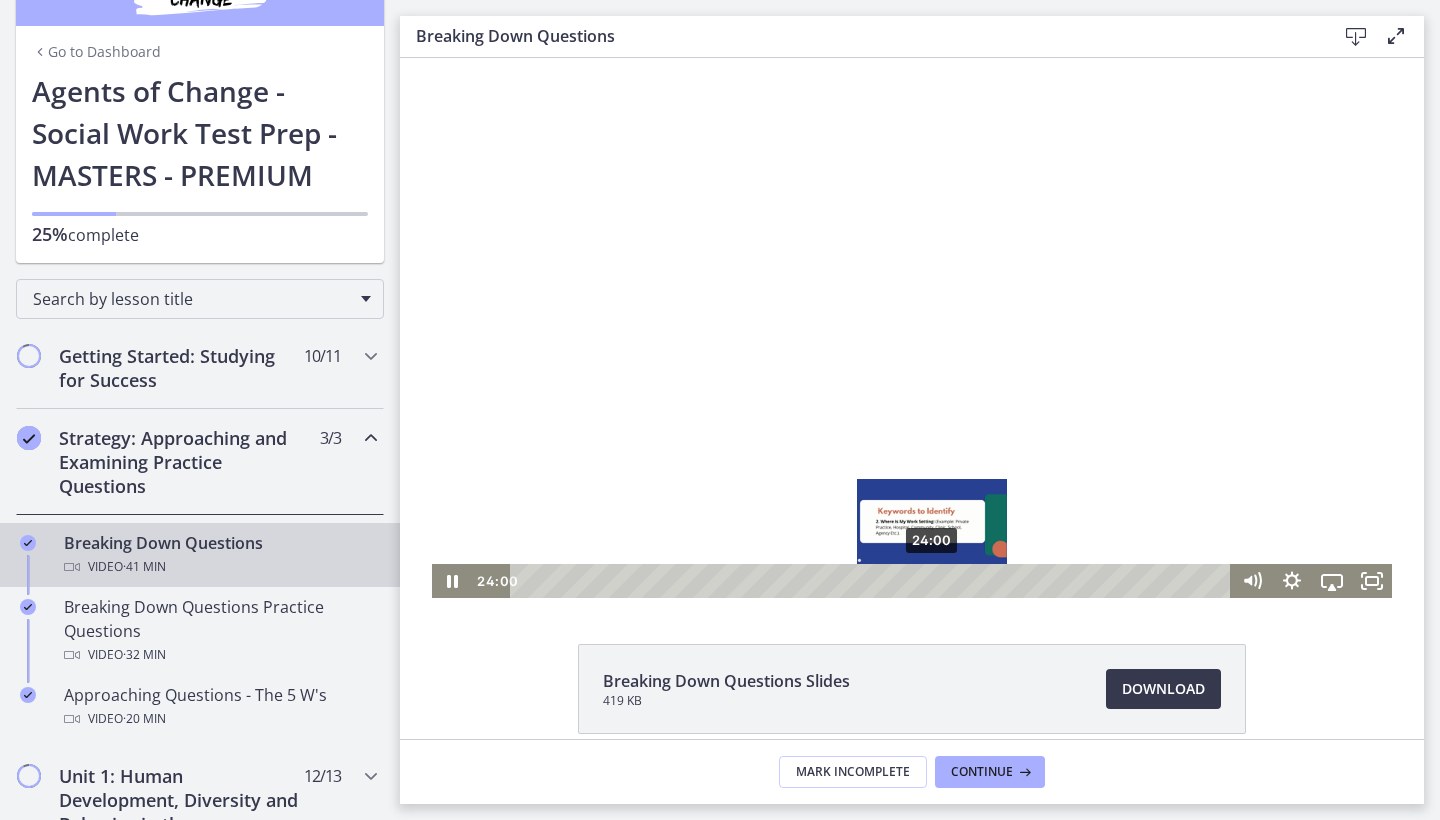 click on "24:00" at bounding box center (873, 581) 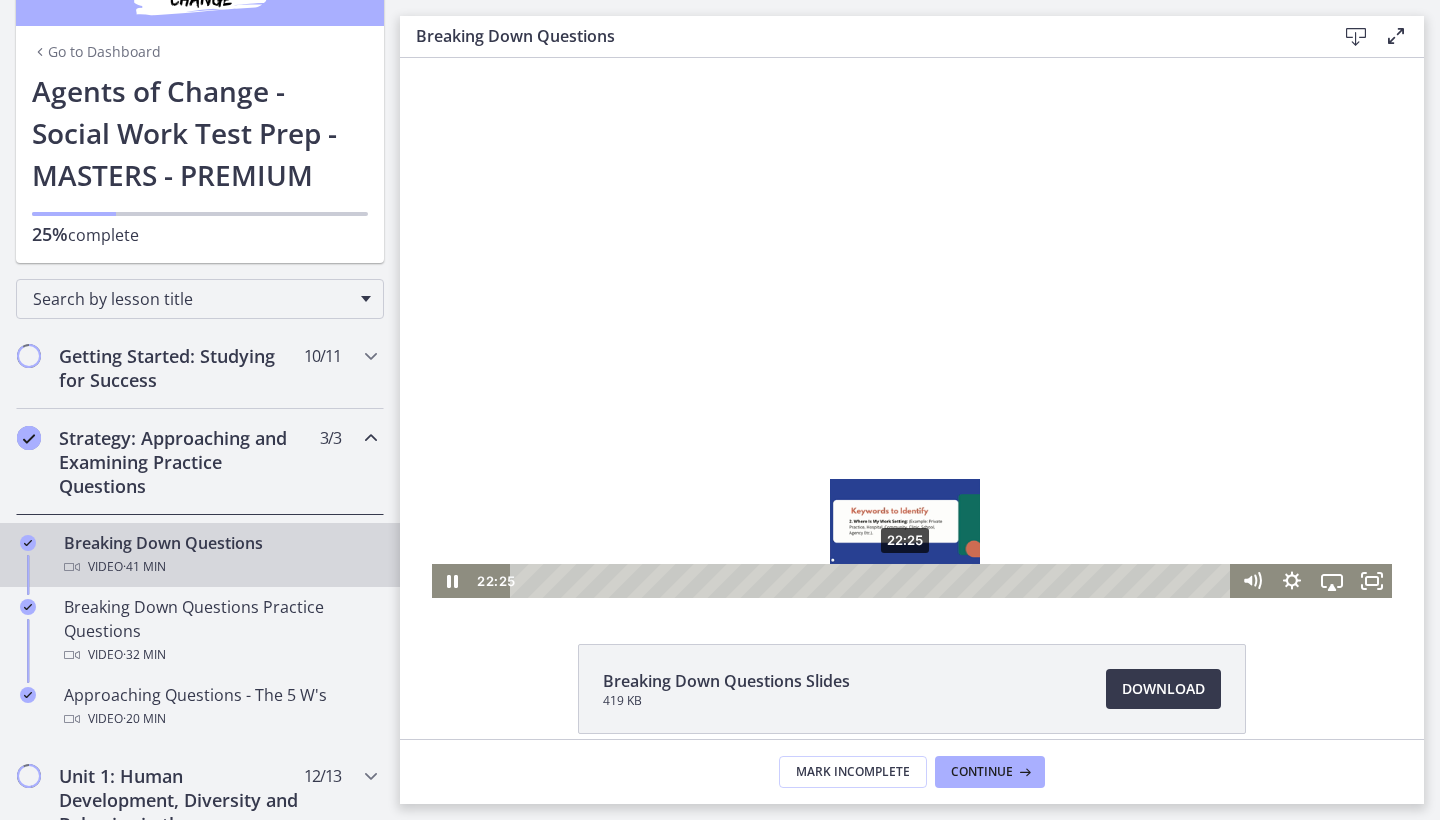 click on "22:25" at bounding box center [873, 581] 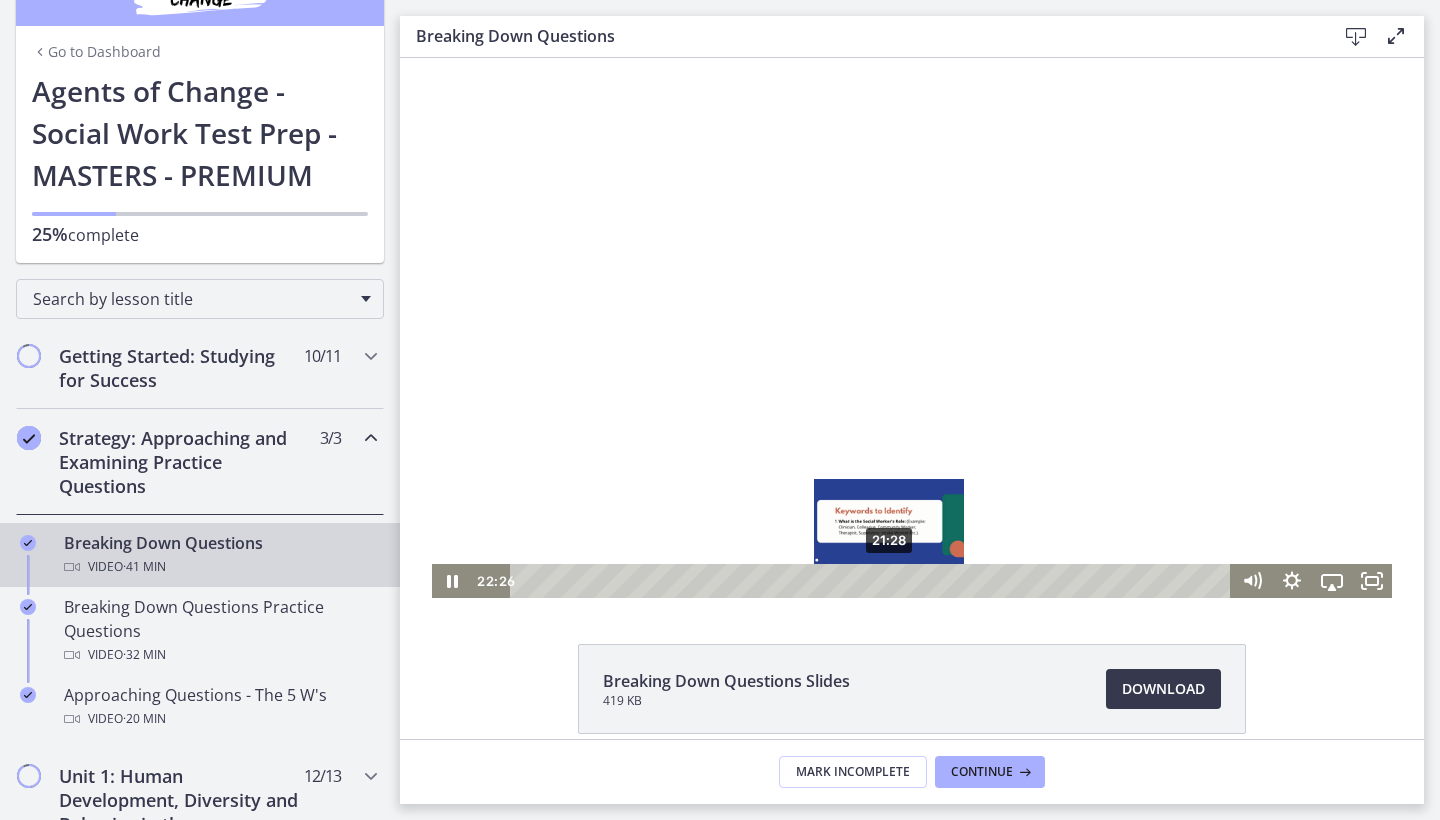 click on "21:28" at bounding box center (873, 581) 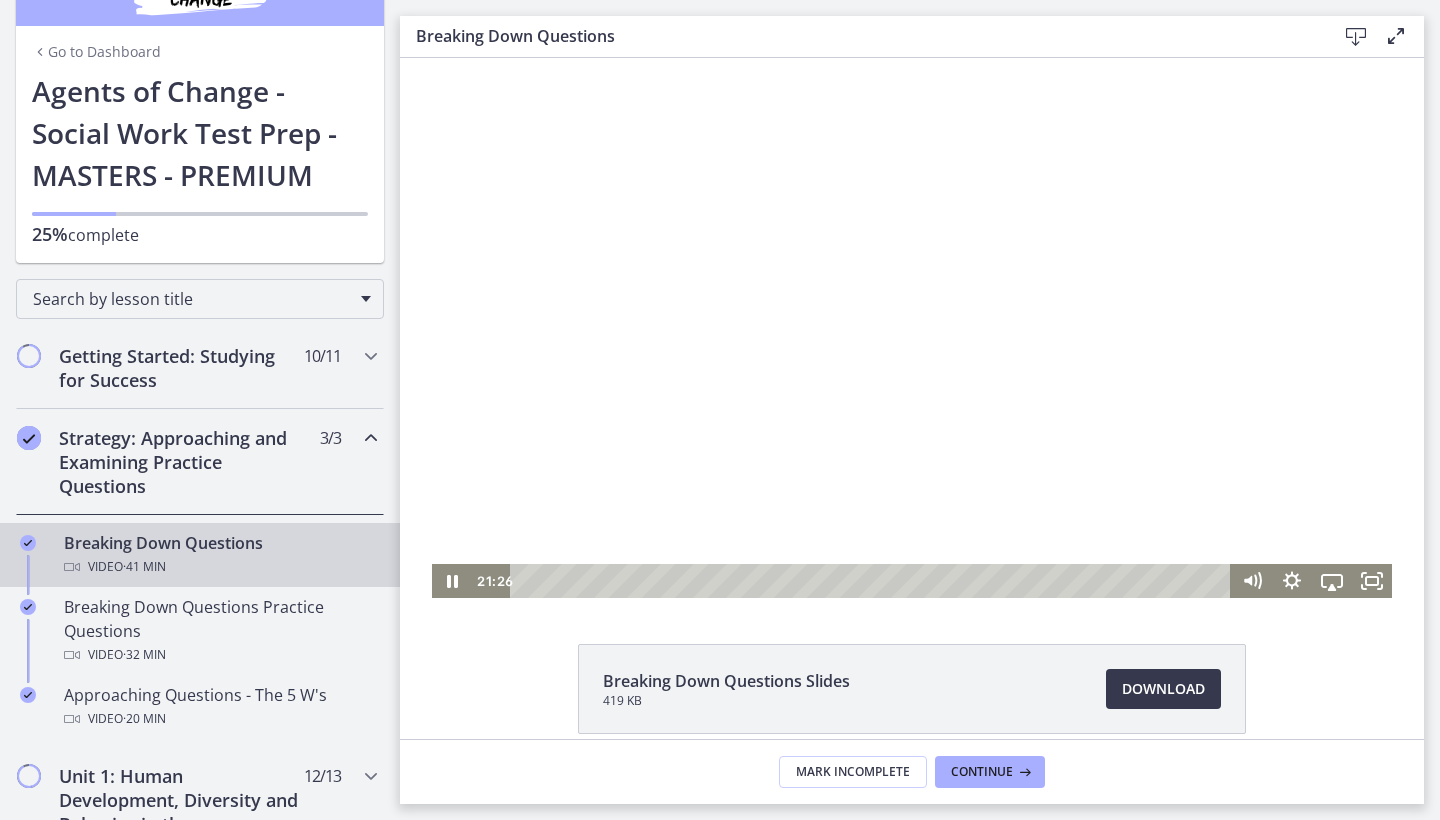 click at bounding box center [912, 328] 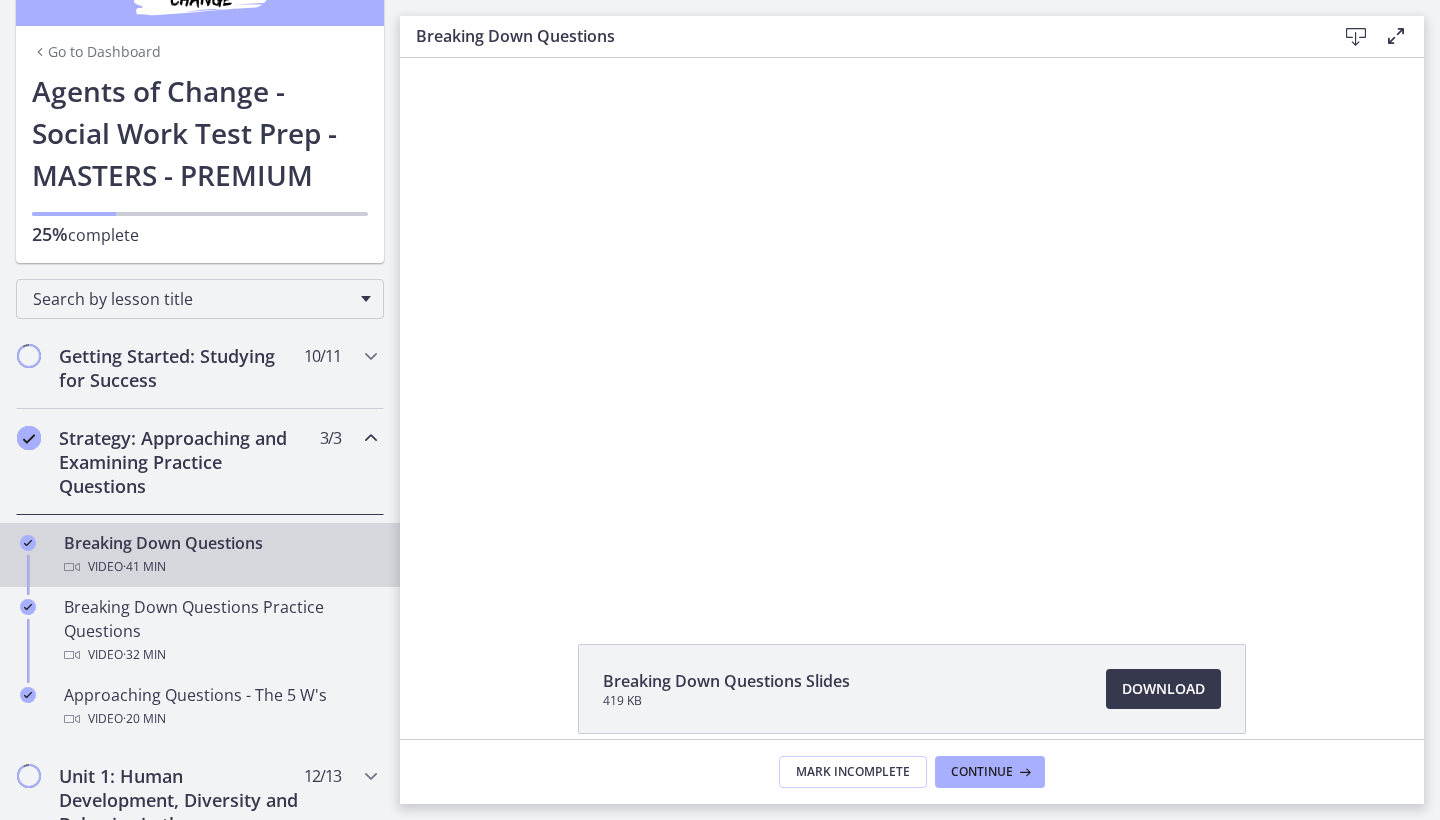type 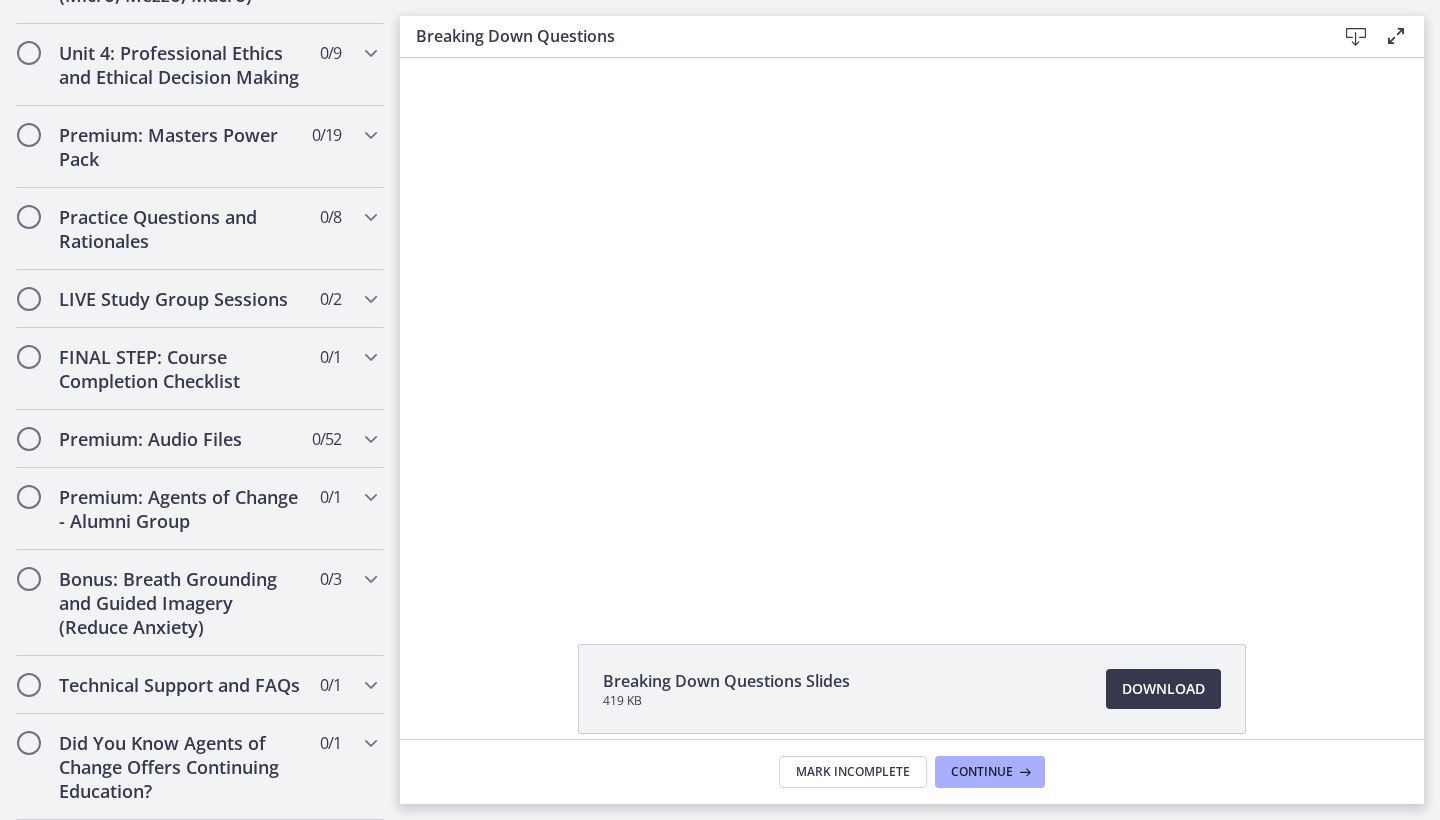 scroll, scrollTop: 1095, scrollLeft: 0, axis: vertical 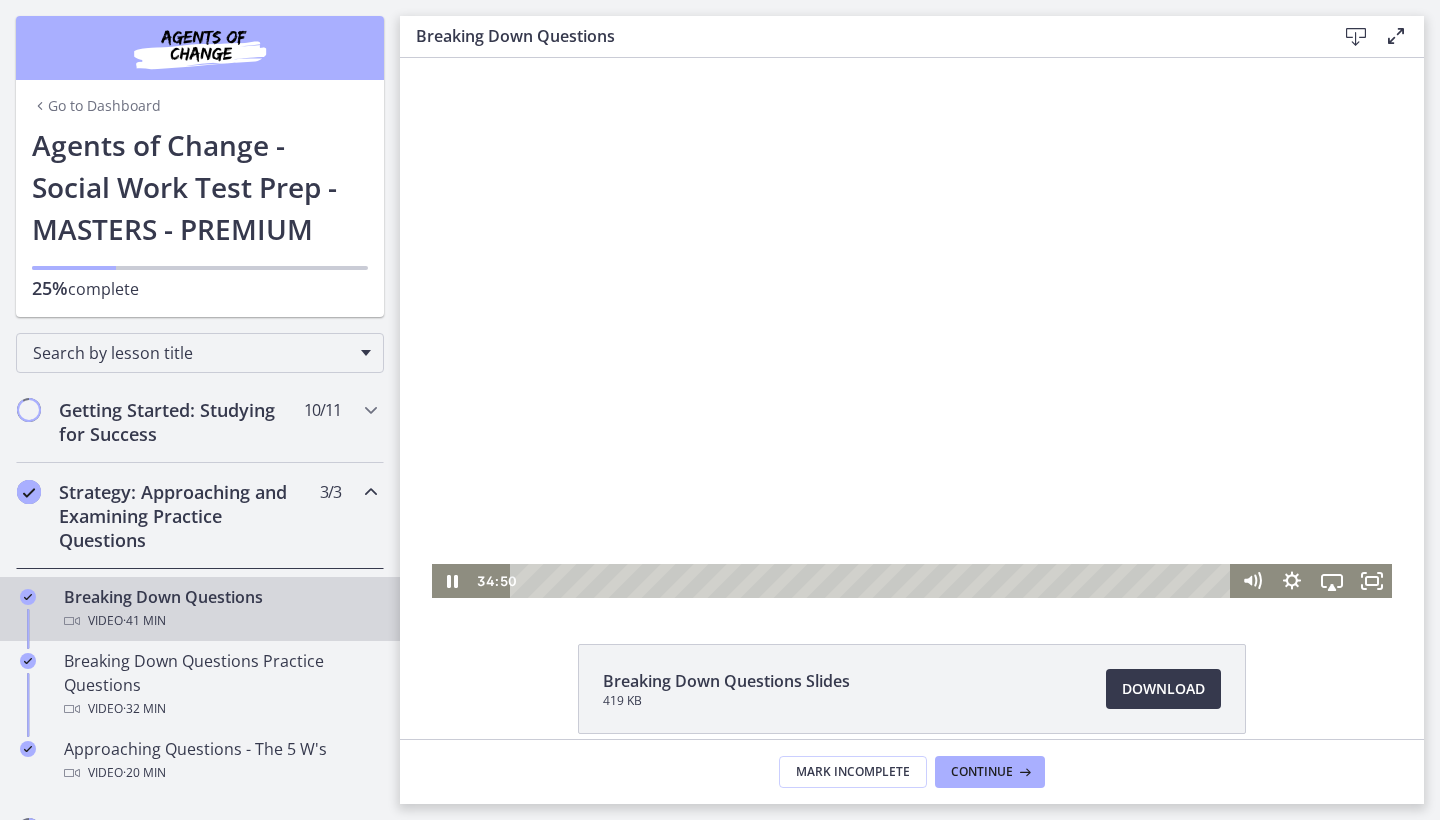click at bounding box center (912, 328) 